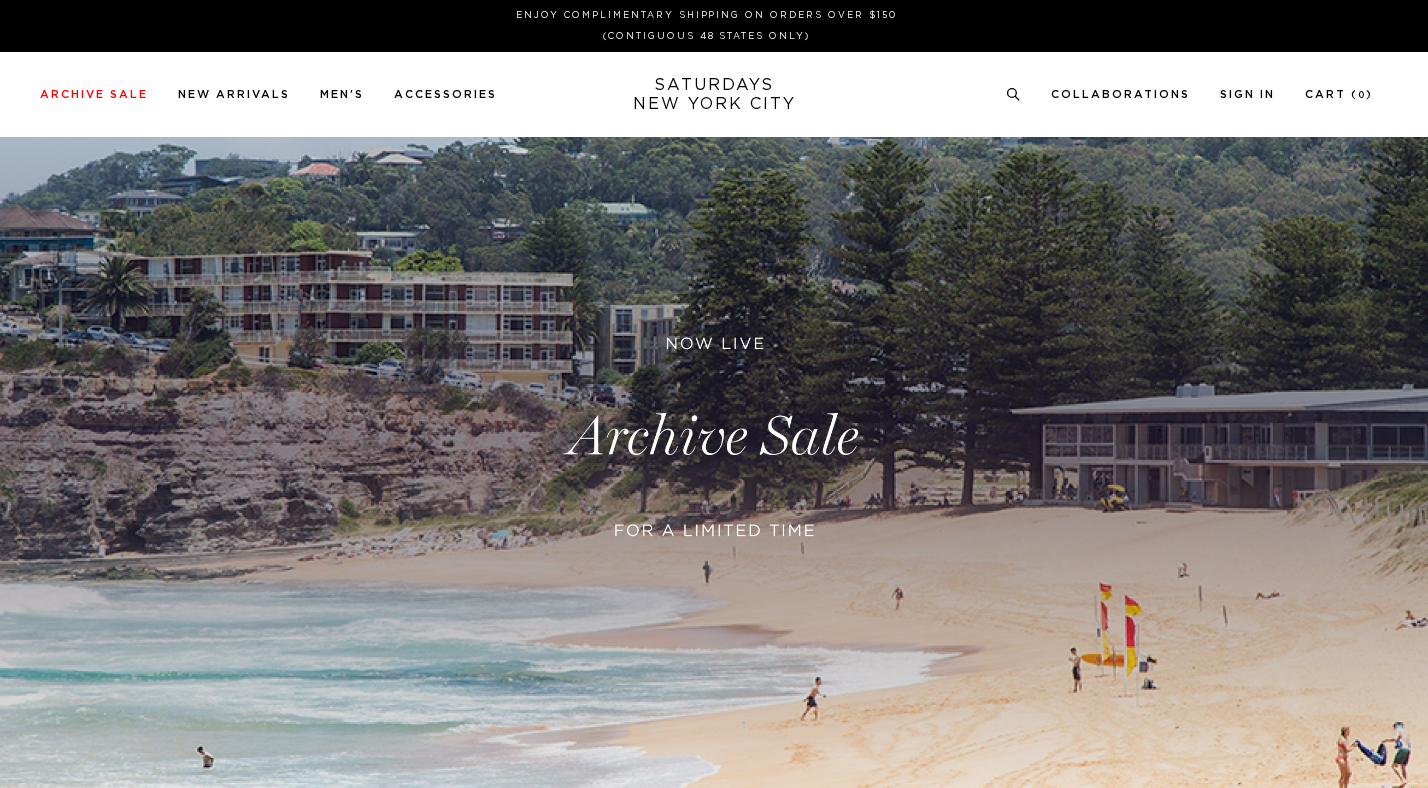scroll, scrollTop: 0, scrollLeft: 0, axis: both 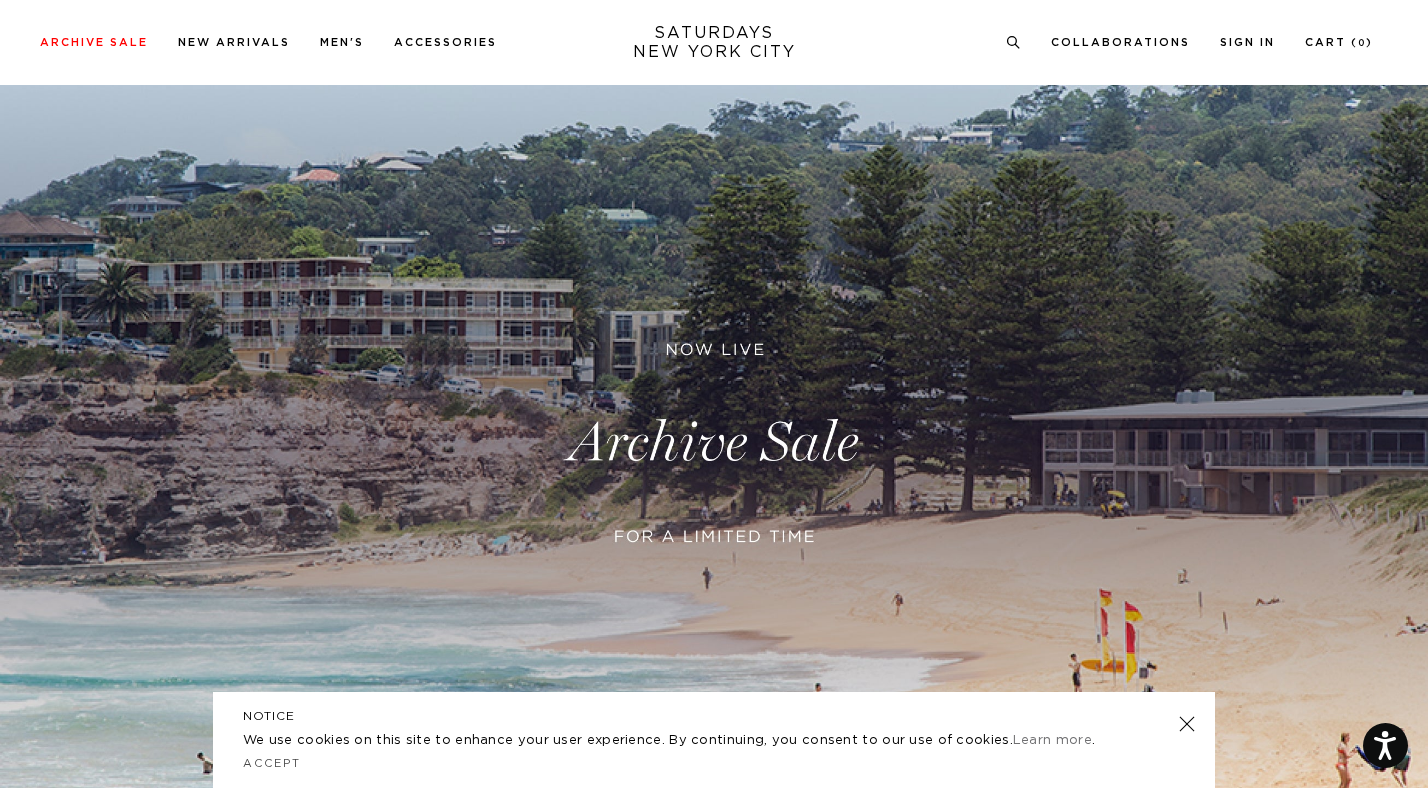 click at bounding box center [714, 443] 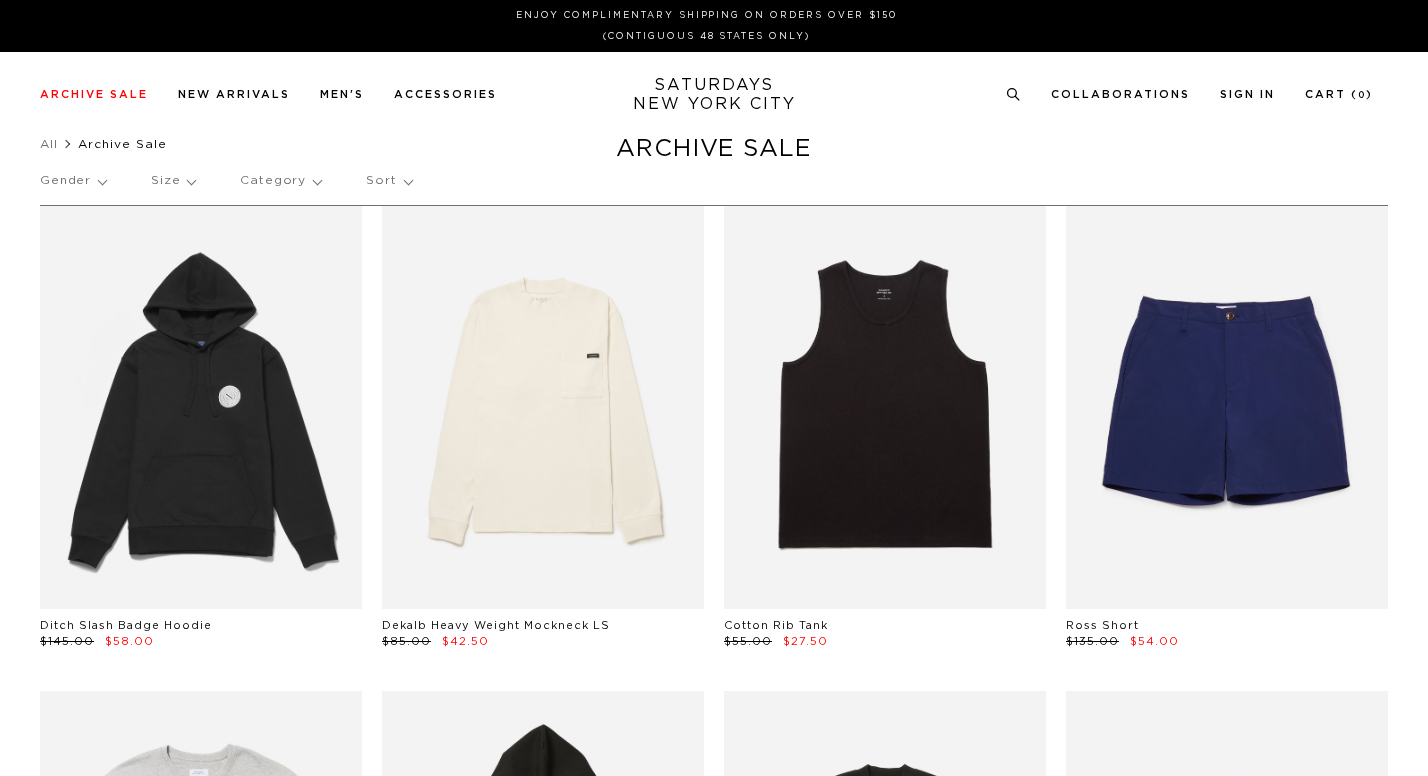scroll, scrollTop: 0, scrollLeft: 0, axis: both 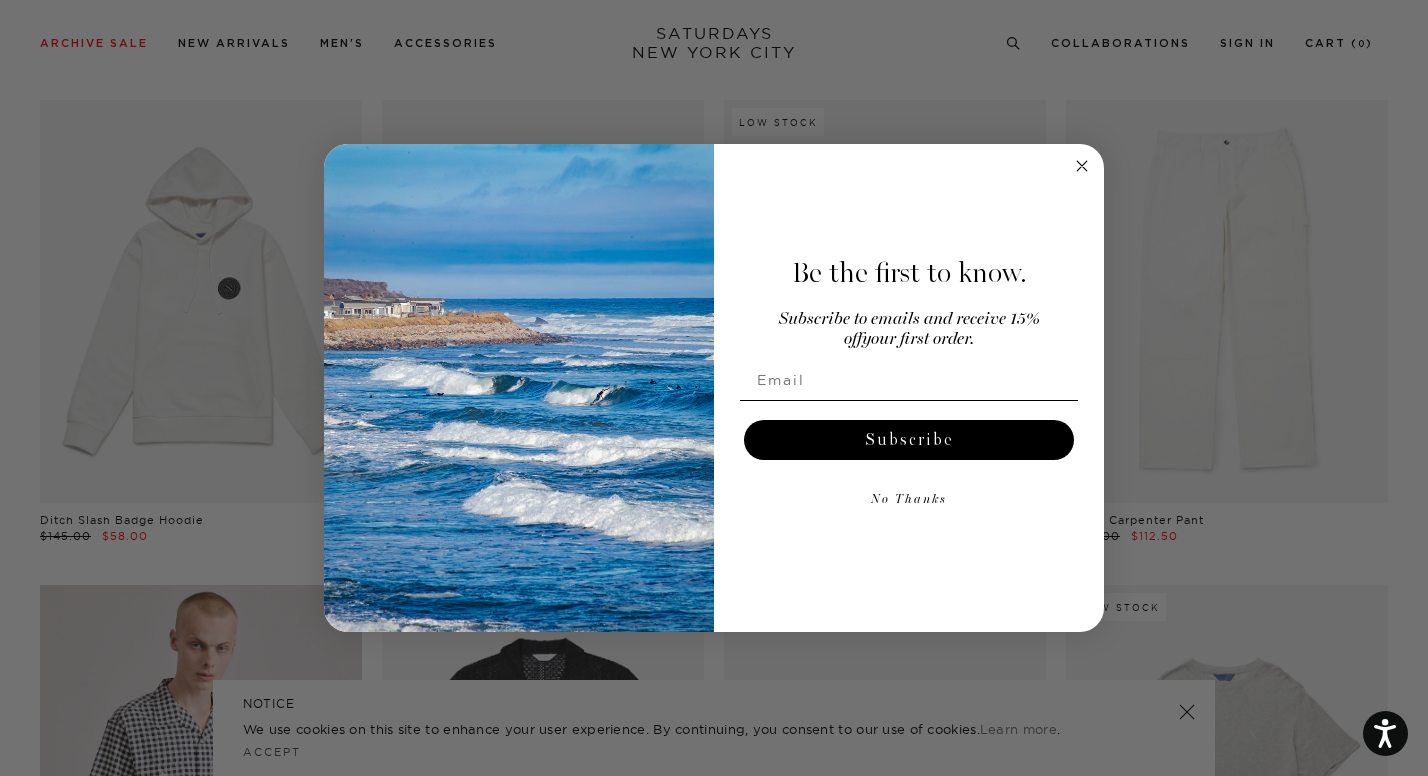 click 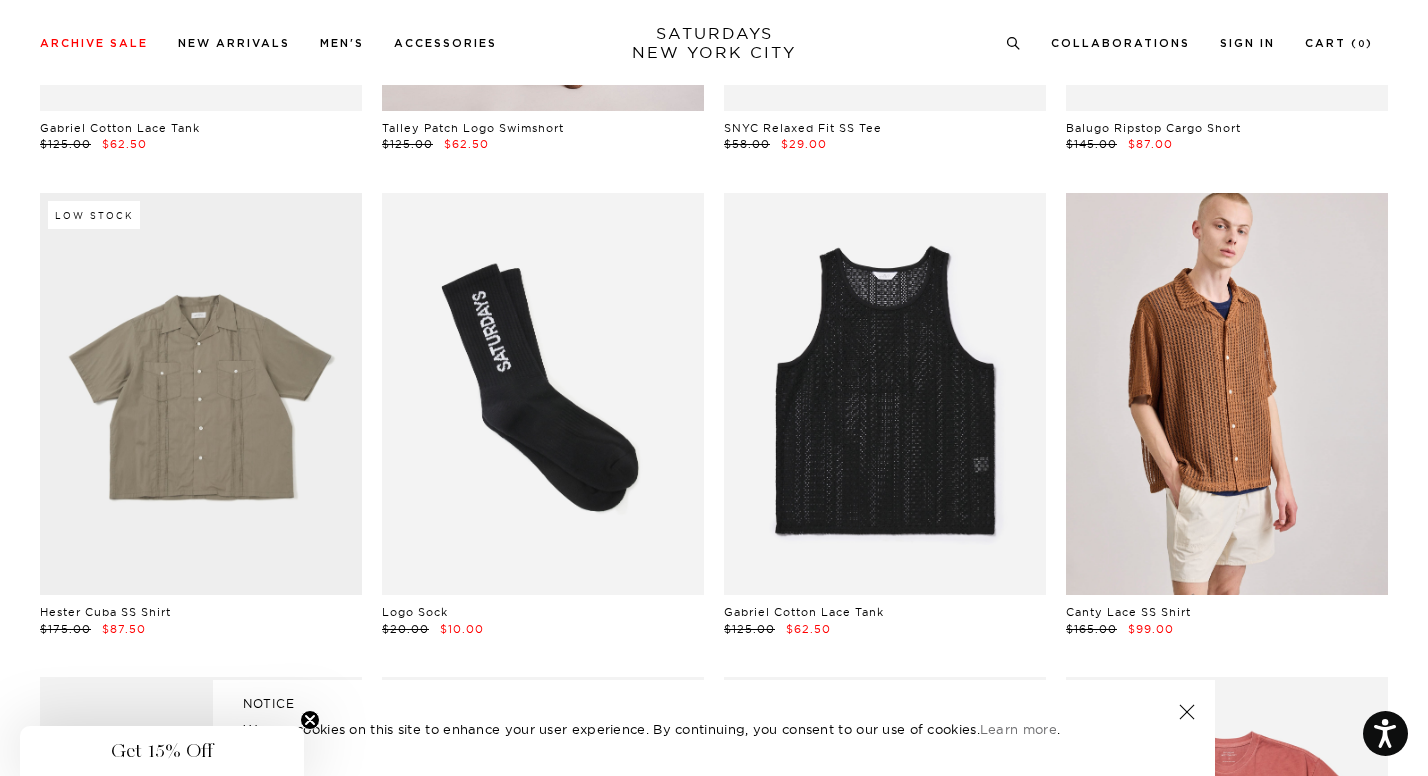 scroll, scrollTop: 4375, scrollLeft: 2, axis: both 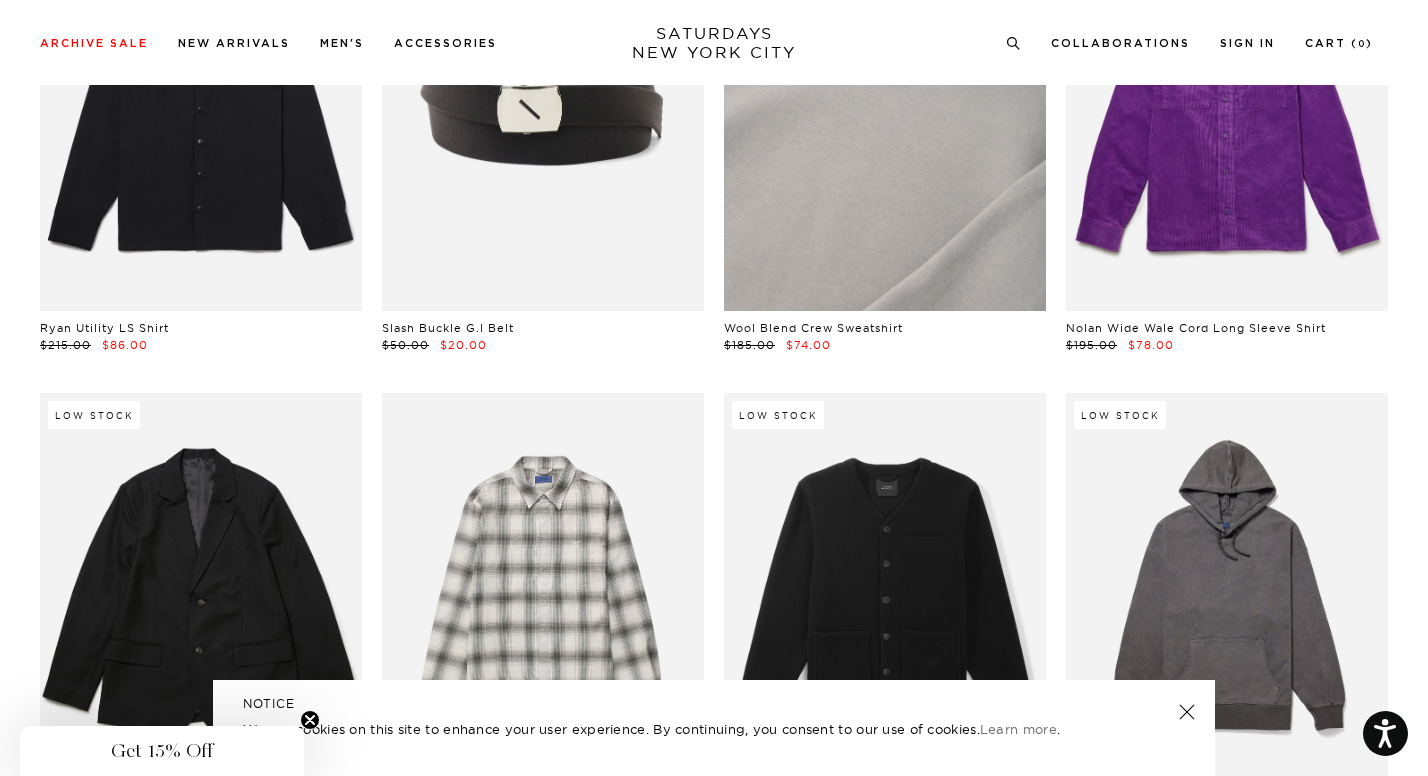 click at bounding box center [885, 110] 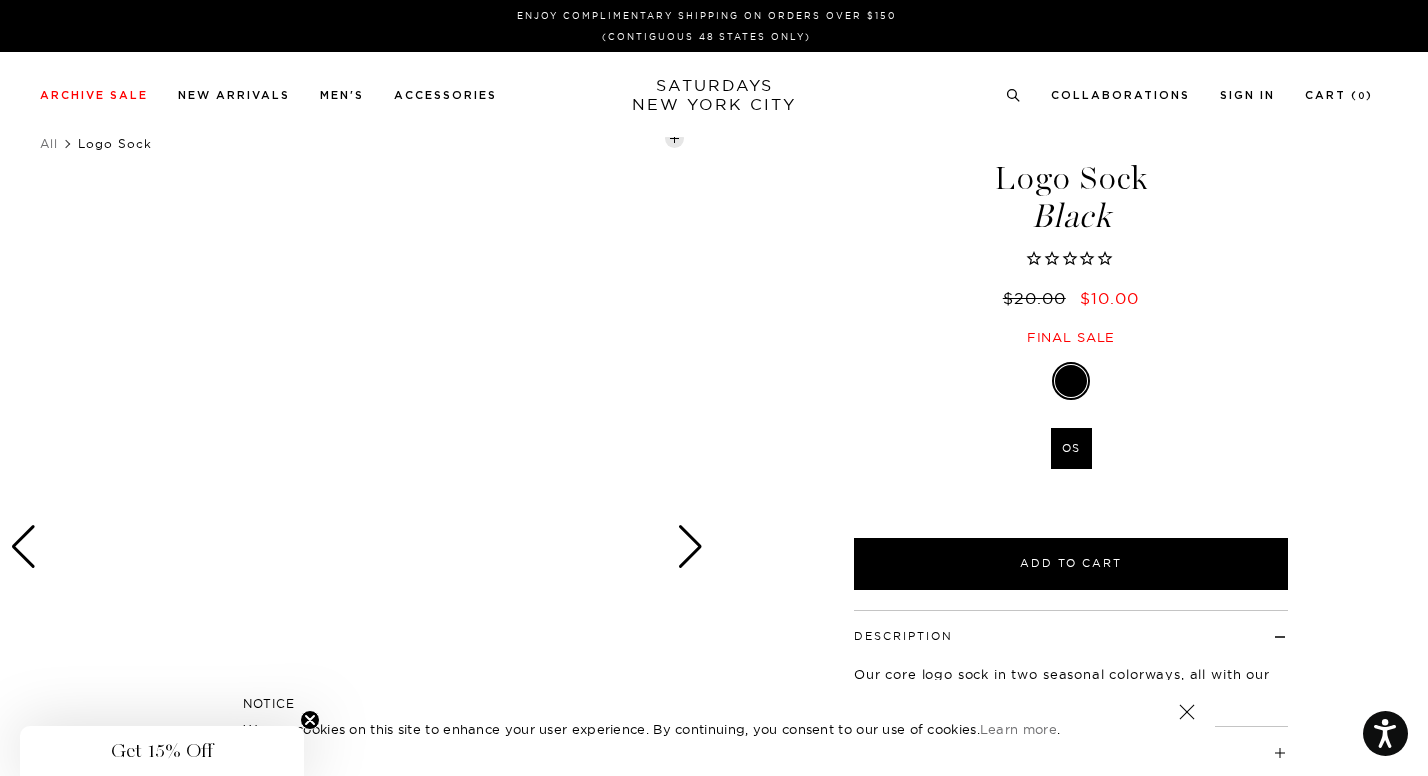 scroll, scrollTop: 0, scrollLeft: 0, axis: both 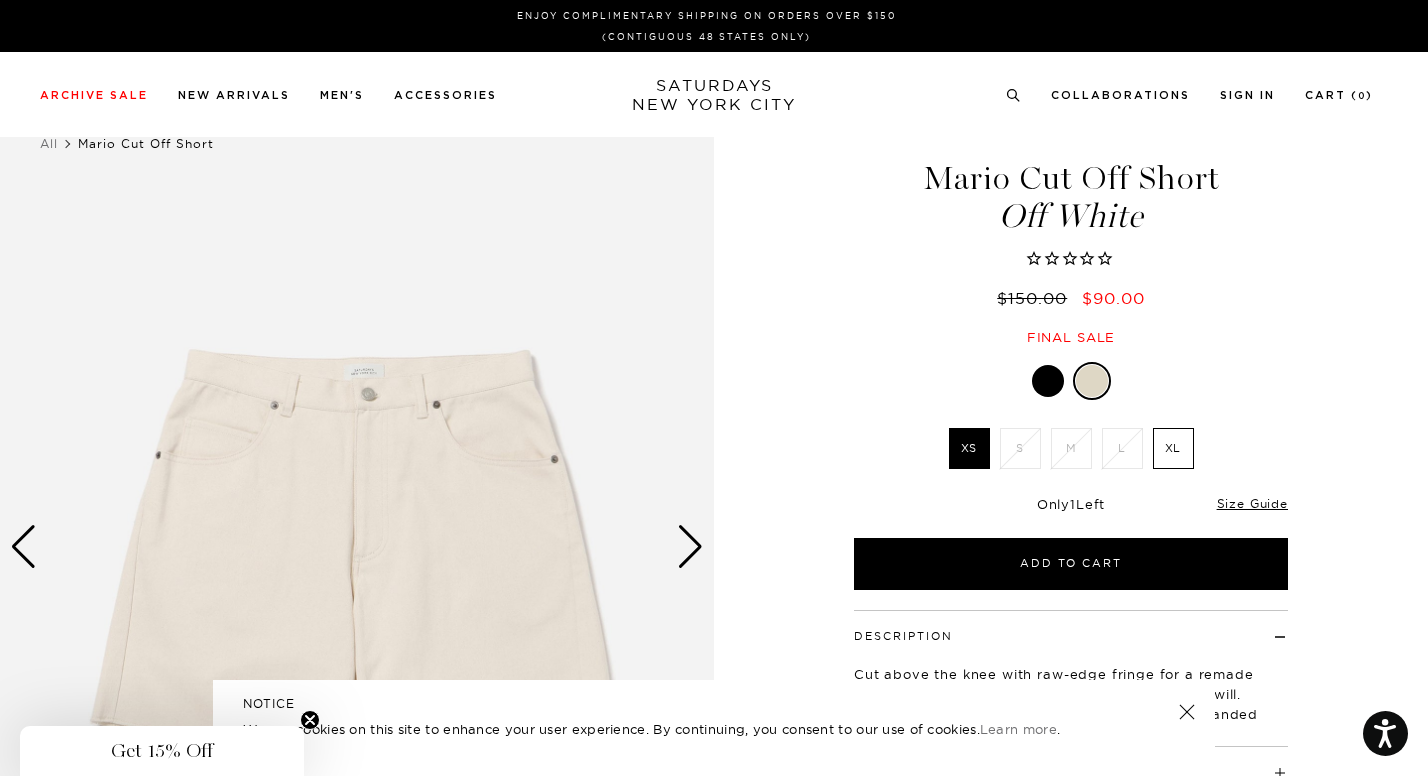click at bounding box center [1048, 381] 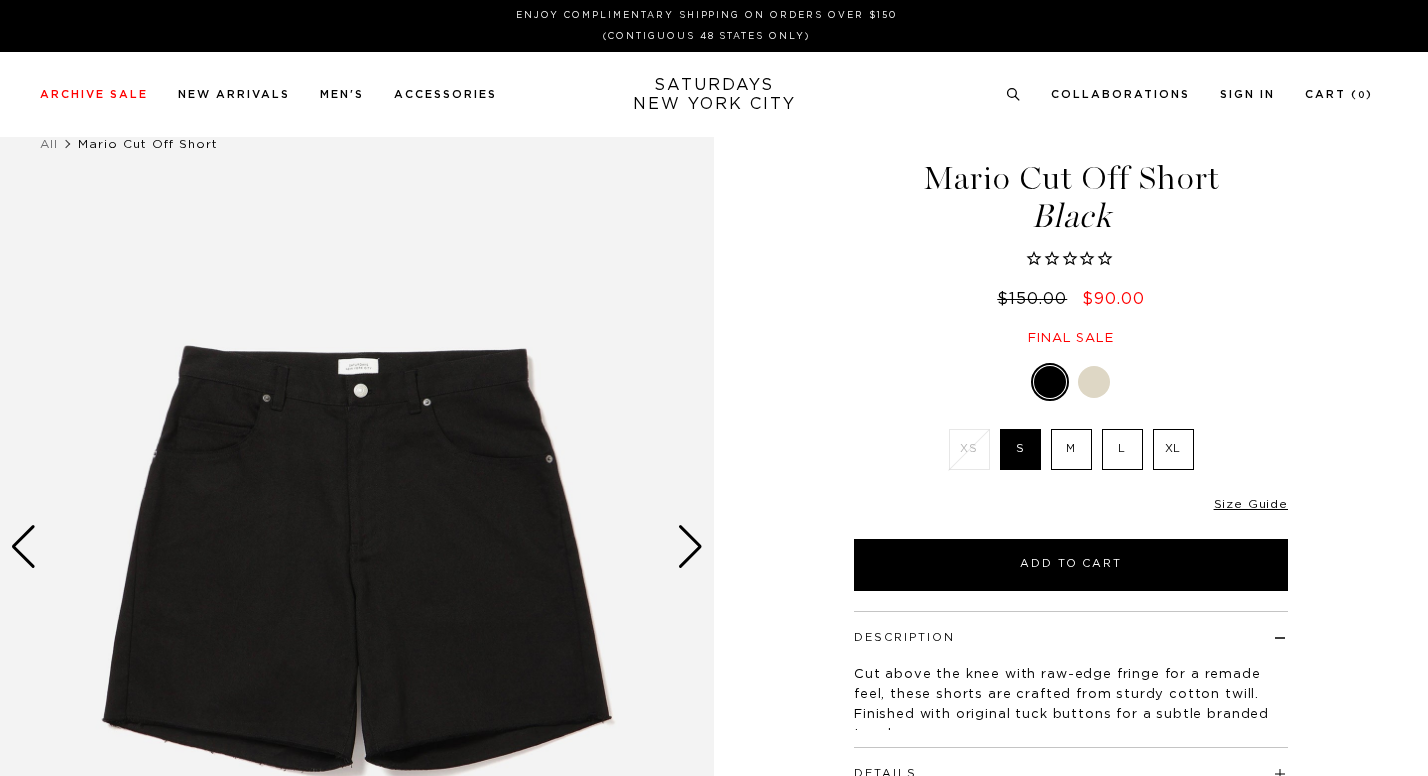 scroll, scrollTop: 0, scrollLeft: 0, axis: both 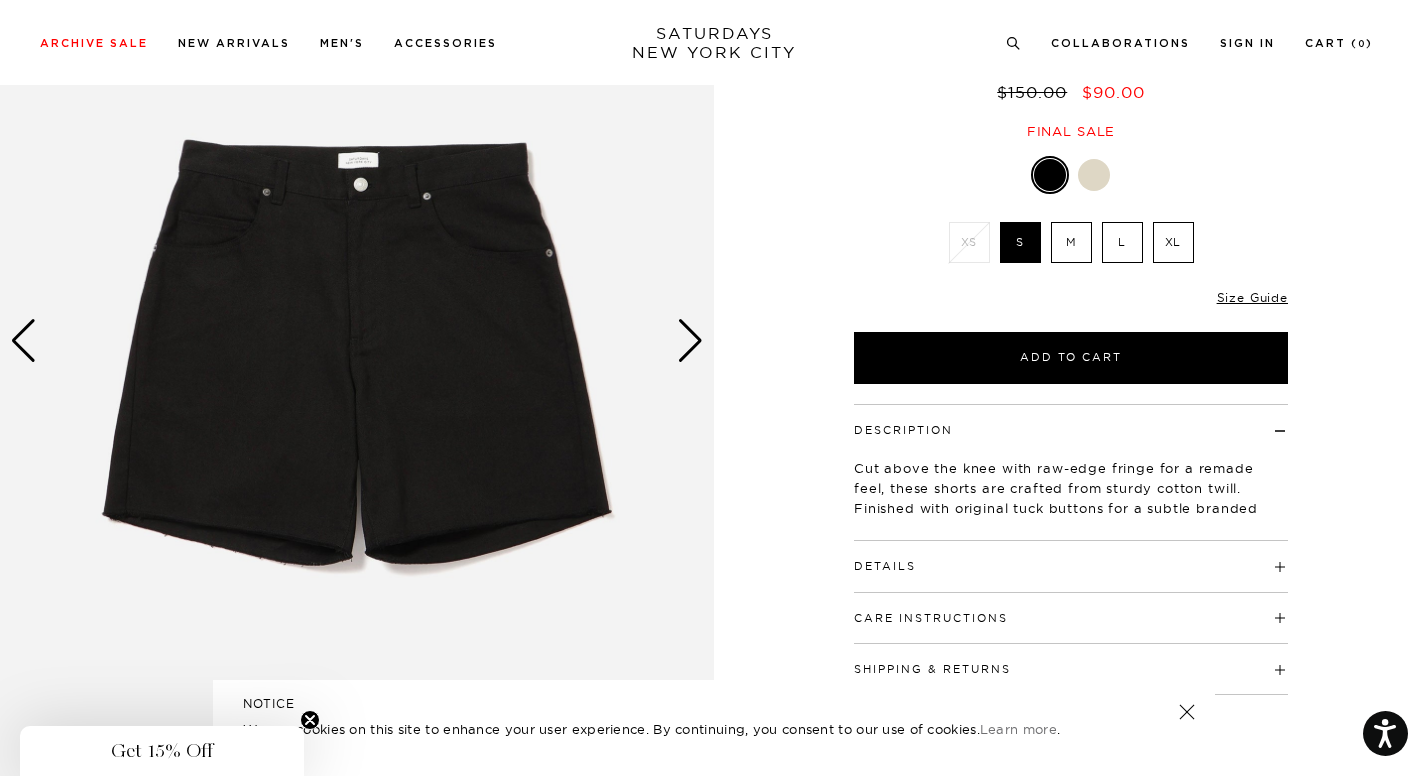 click at bounding box center (690, 341) 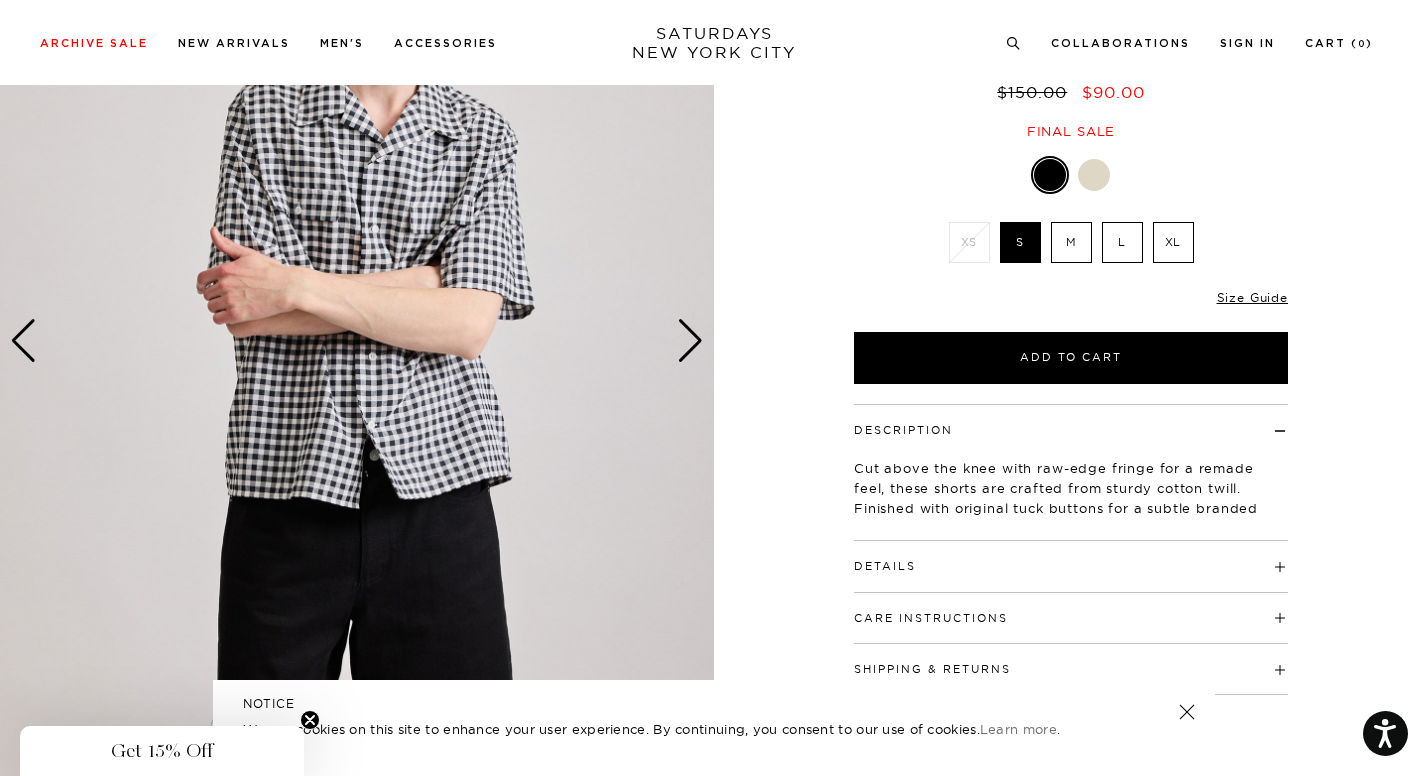 click at bounding box center [690, 341] 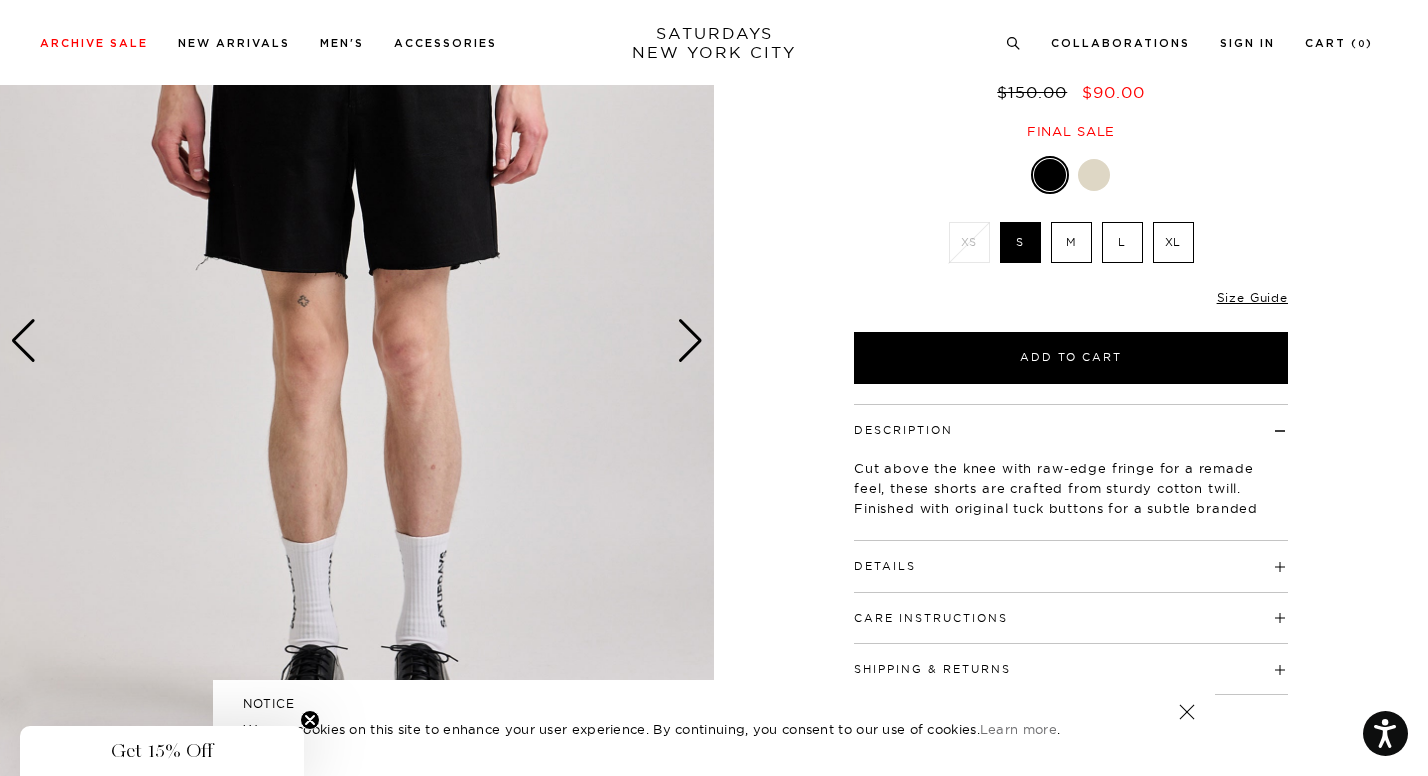 click at bounding box center [1094, 175] 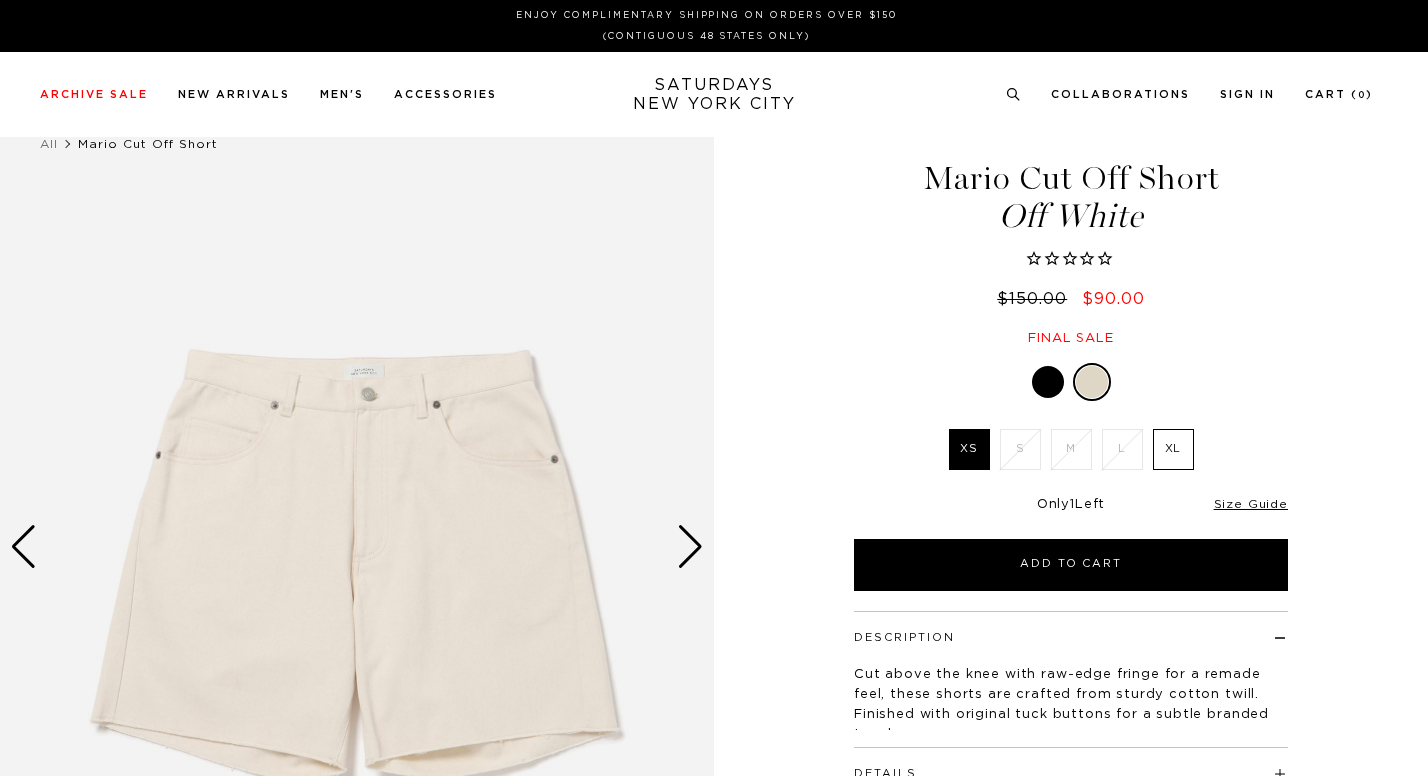 scroll, scrollTop: 0, scrollLeft: 0, axis: both 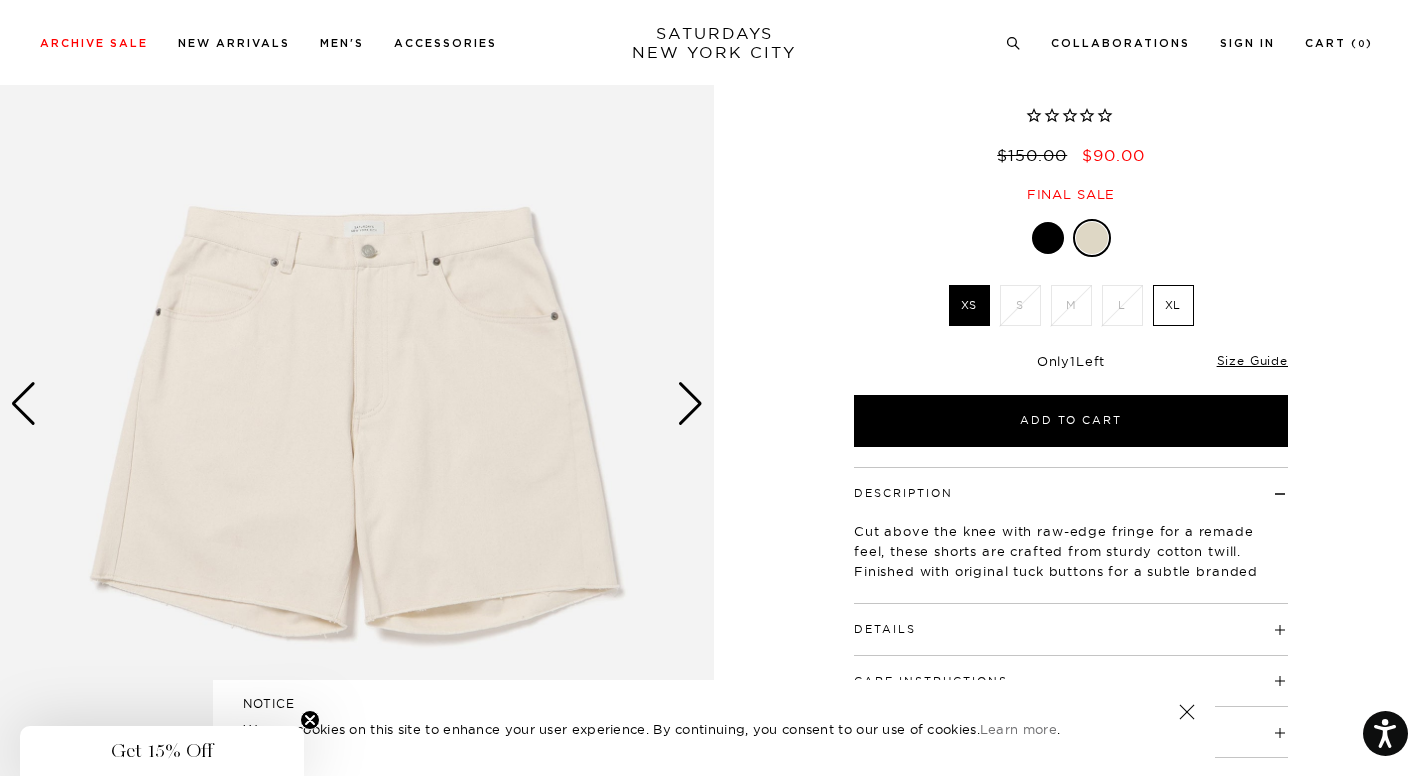 click on "XS
S
M
L
XL" at bounding box center [1071, 310] 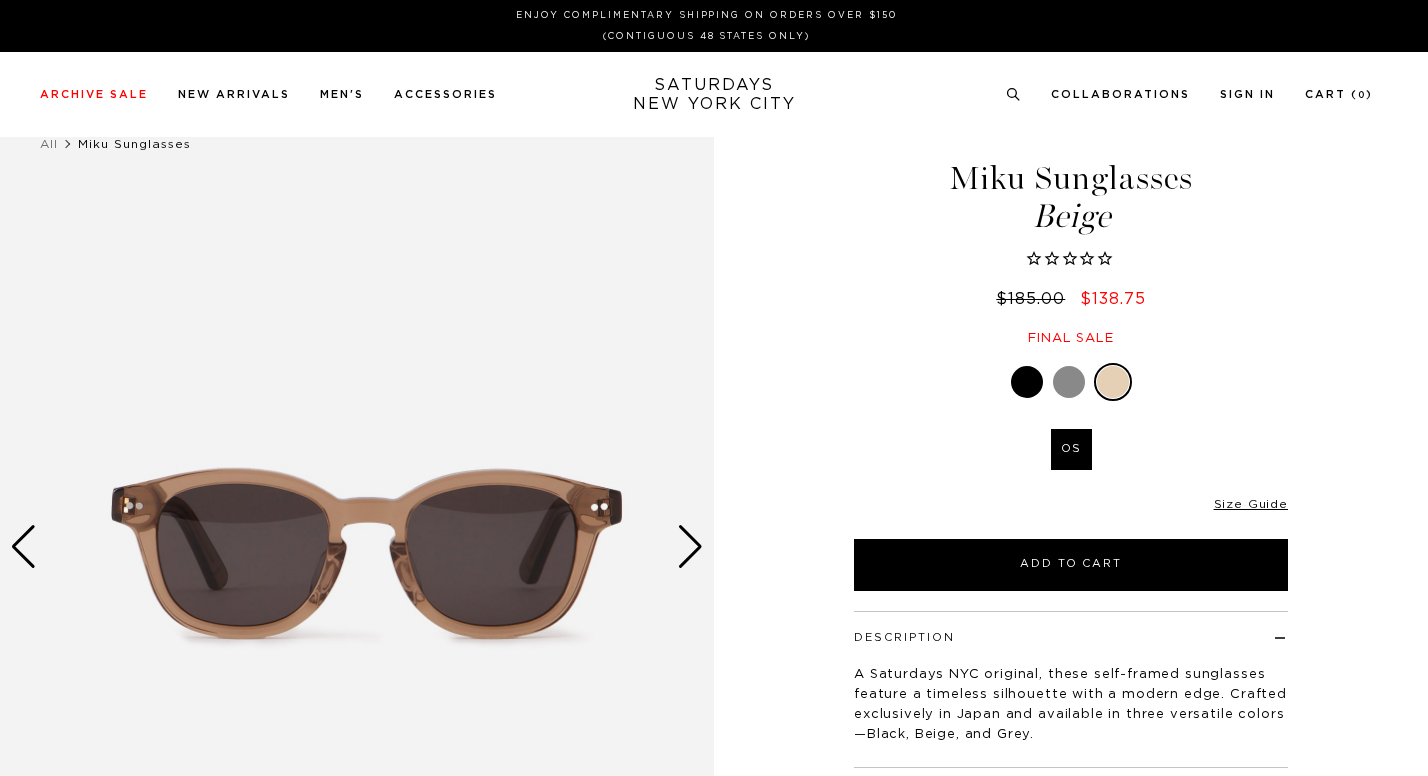 scroll, scrollTop: 0, scrollLeft: 0, axis: both 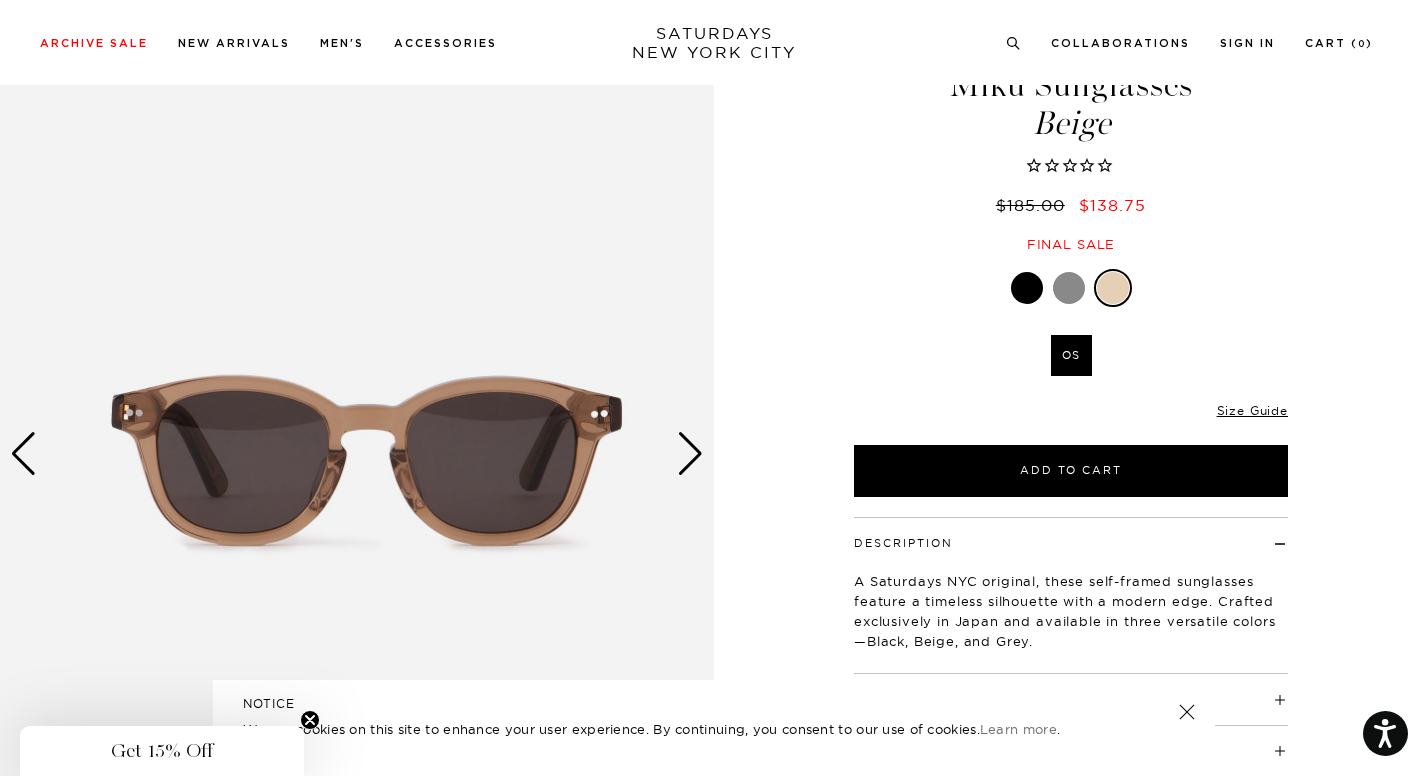 click at bounding box center (690, 454) 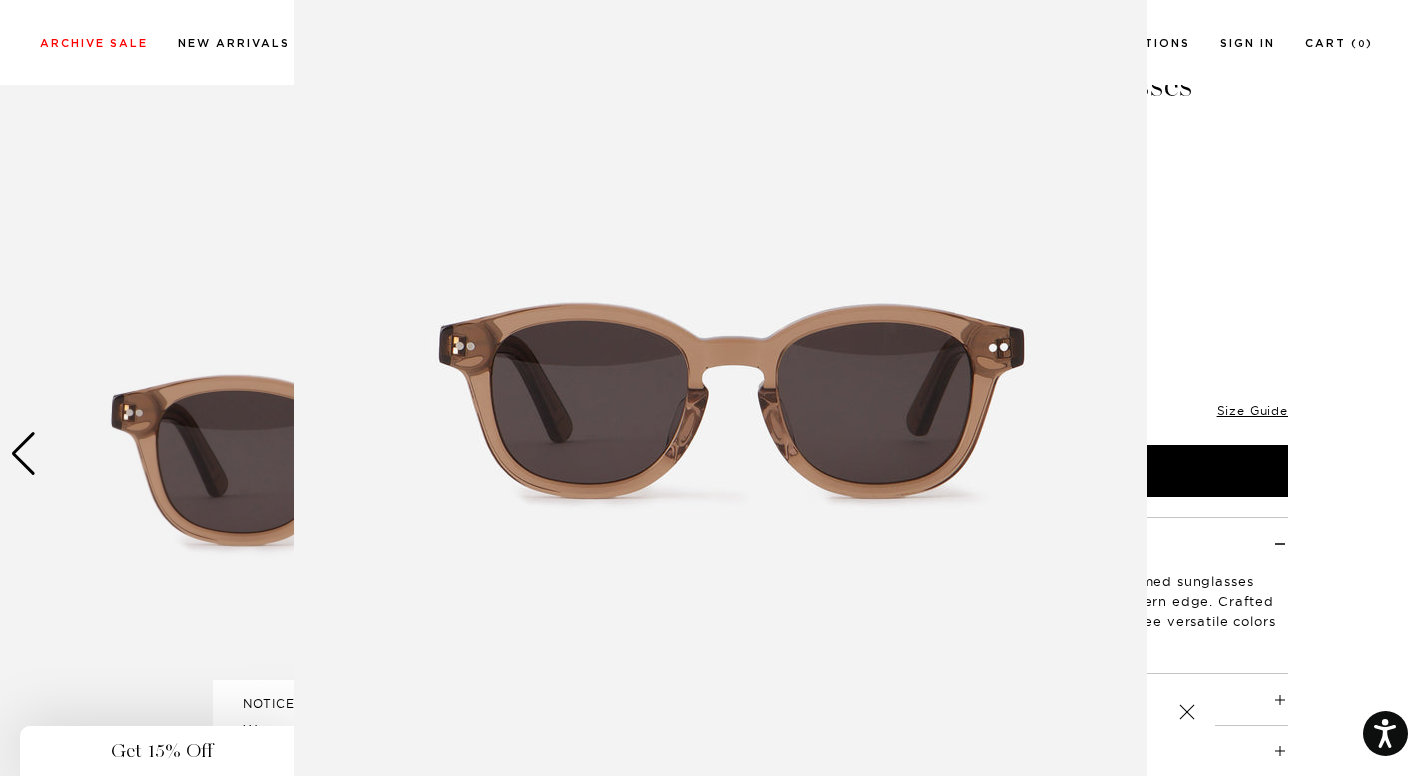 click on "Press Option+1 for screen-reader mode, Option+0 to cancel Accessibility Screen-Reader Guide, Feedback, and Issue Reporting | New window
Enjoy Complimentary Shipping on Orders Over $150  (Contiguous 48 States Only)
Archive Sale
Men's
Tees
Shirts
Shorts
Swim
Women's" at bounding box center (714, 1077) 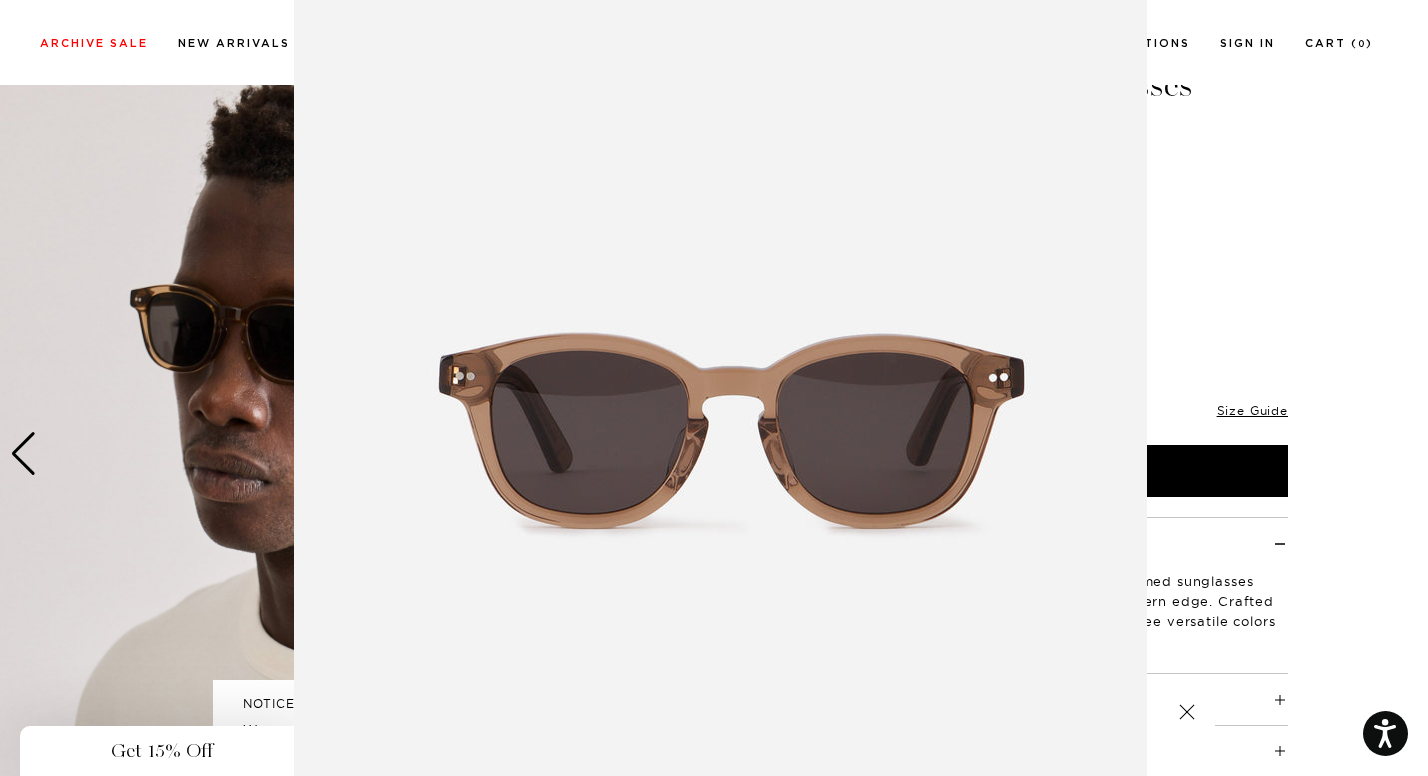 scroll, scrollTop: 85, scrollLeft: 0, axis: vertical 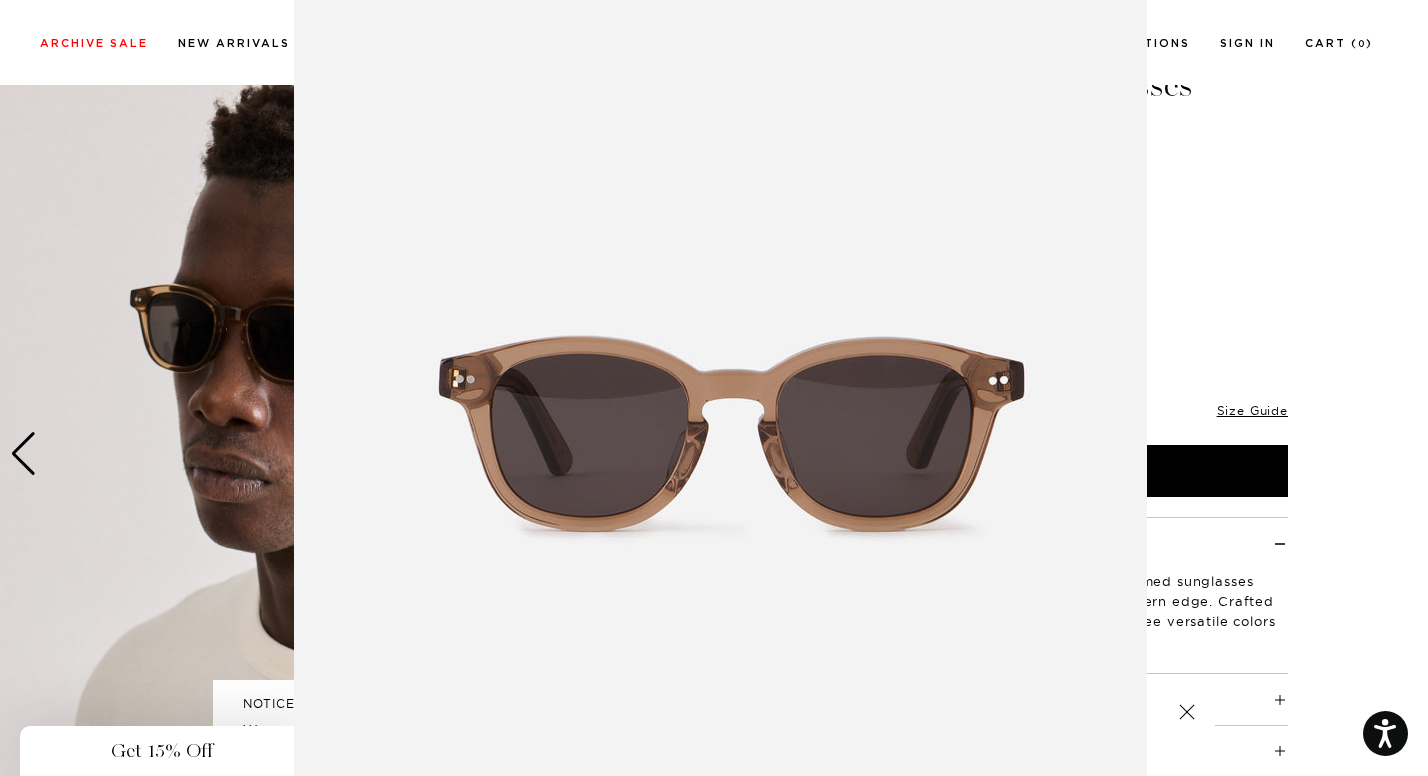 click at bounding box center [714, 388] 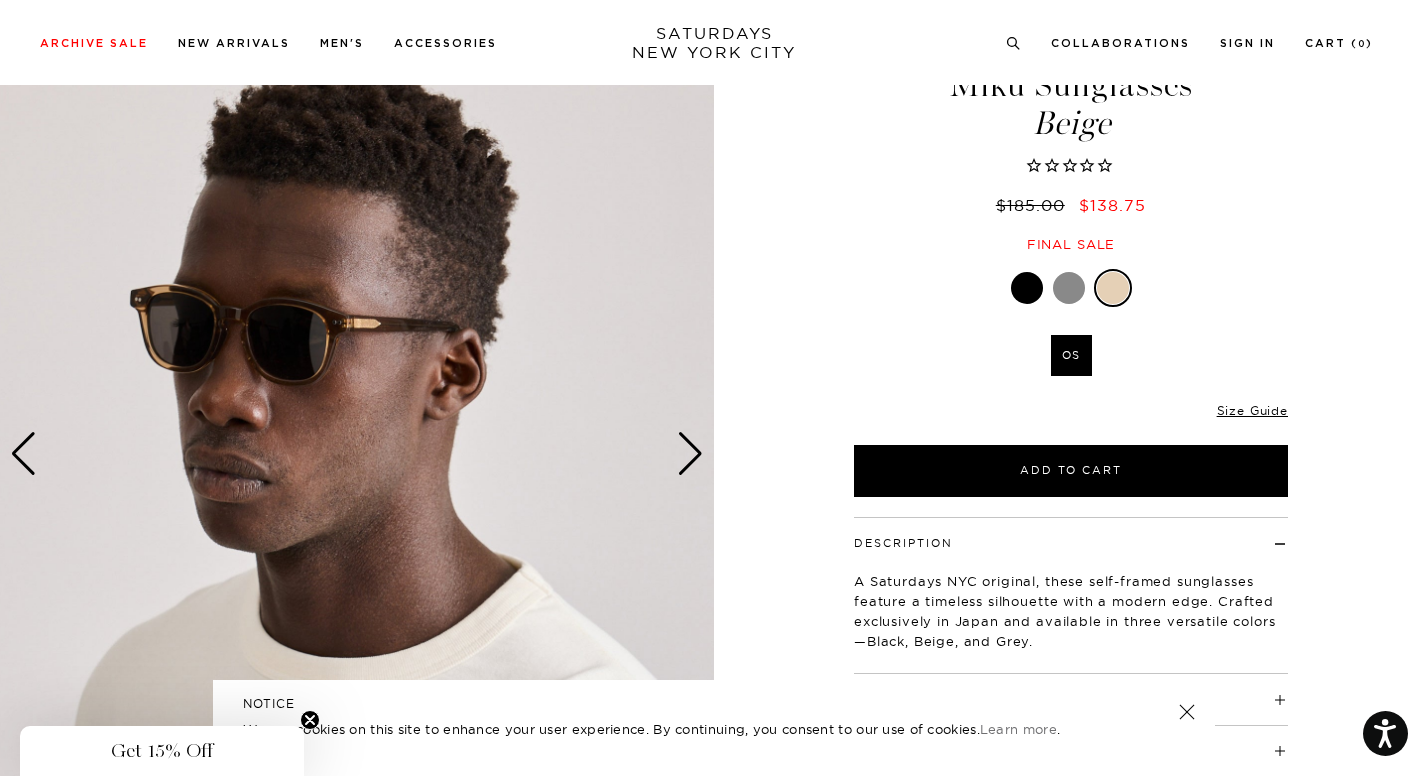 scroll, scrollTop: 0, scrollLeft: 0, axis: both 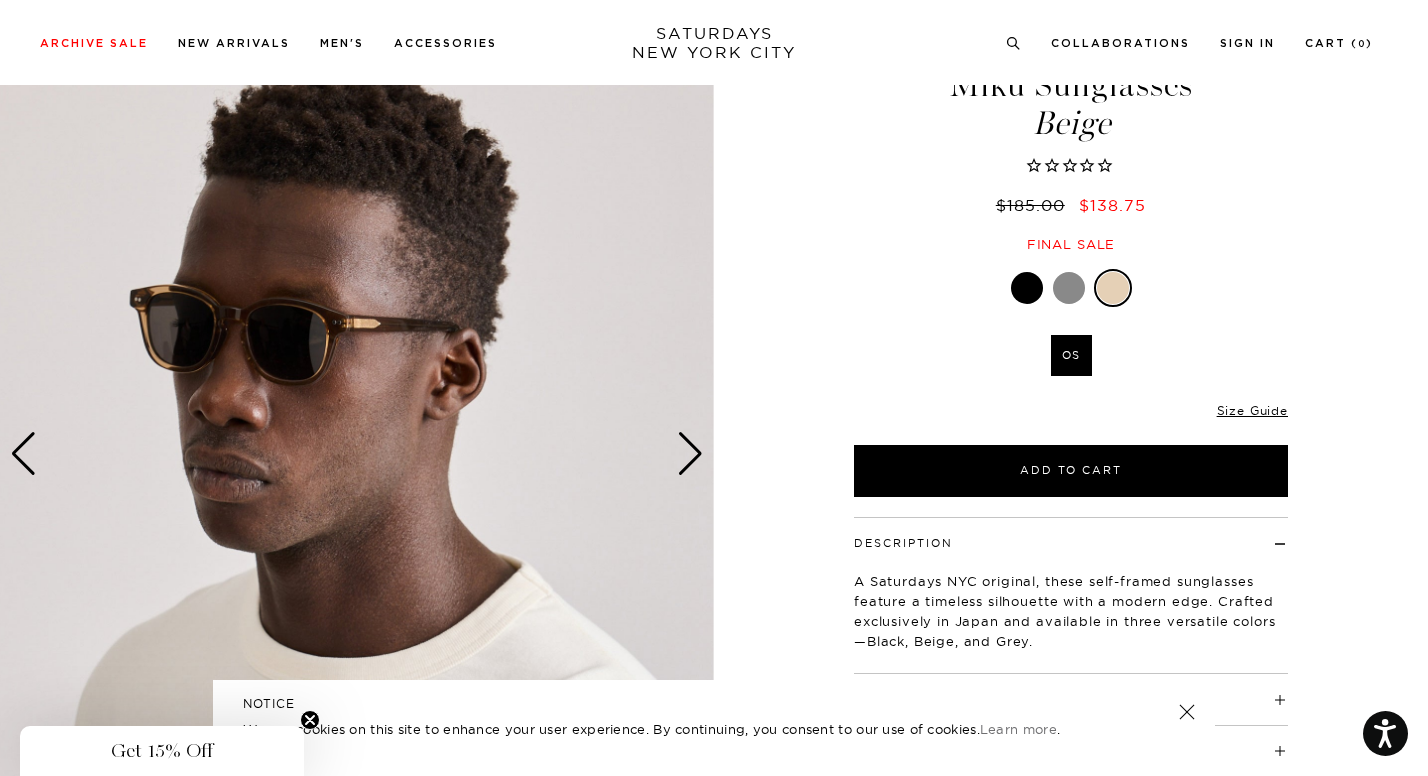 click at bounding box center (690, 454) 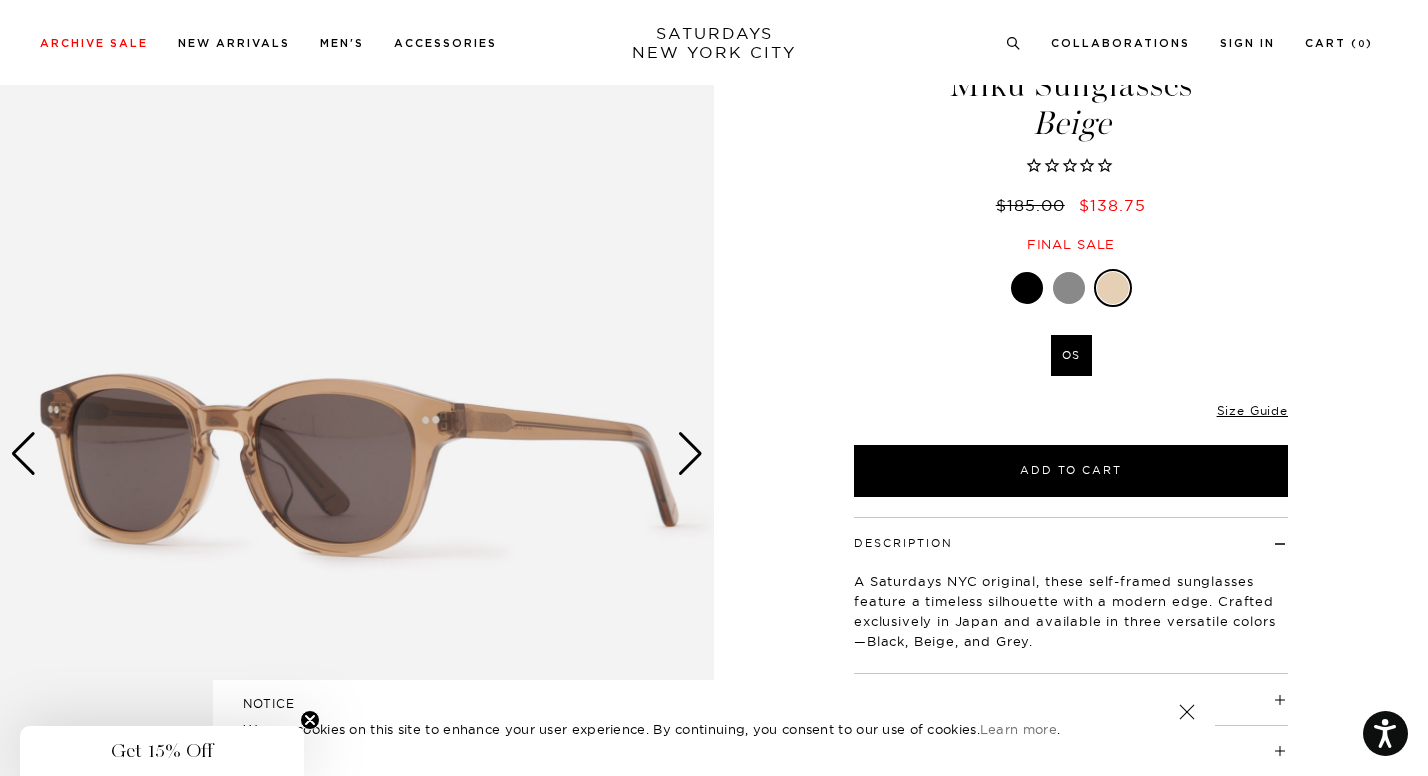 click at bounding box center (690, 454) 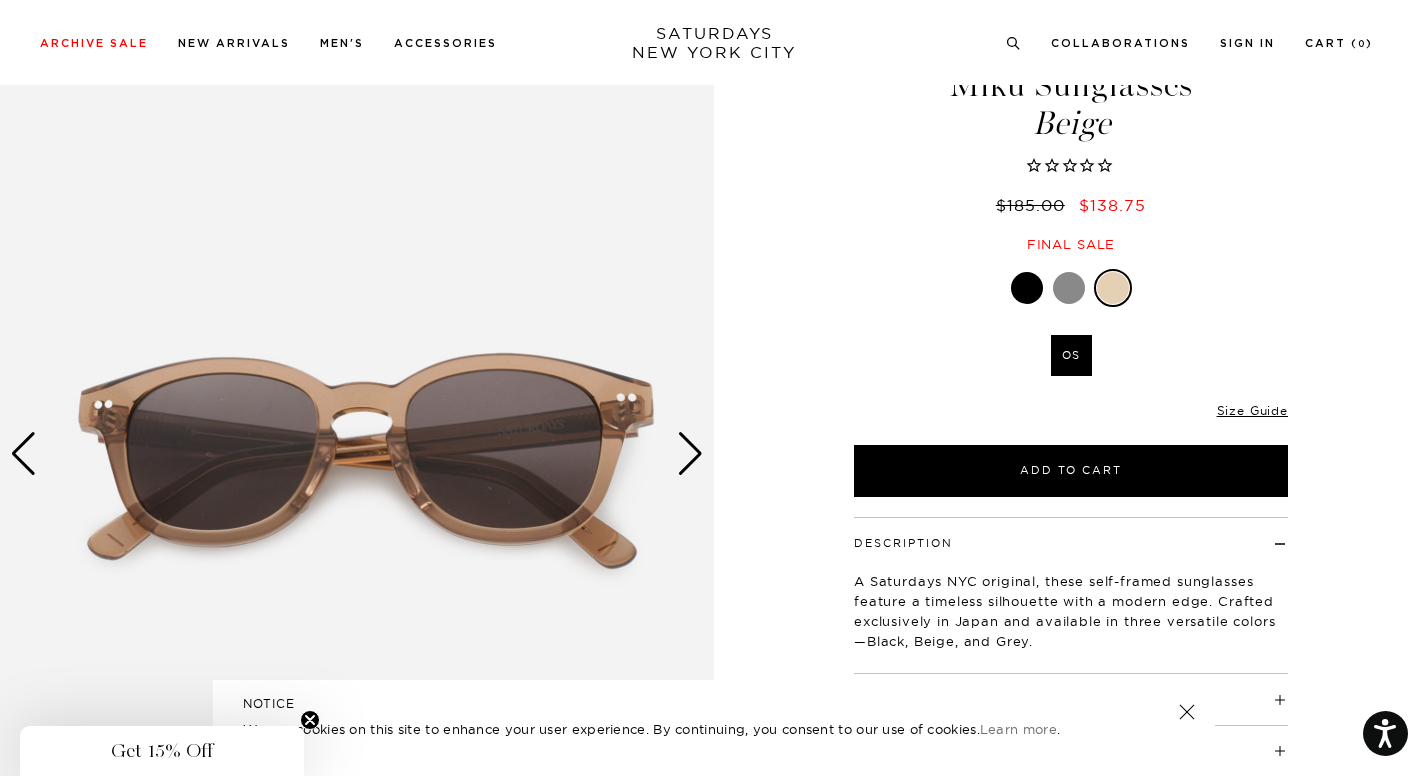click at bounding box center (690, 454) 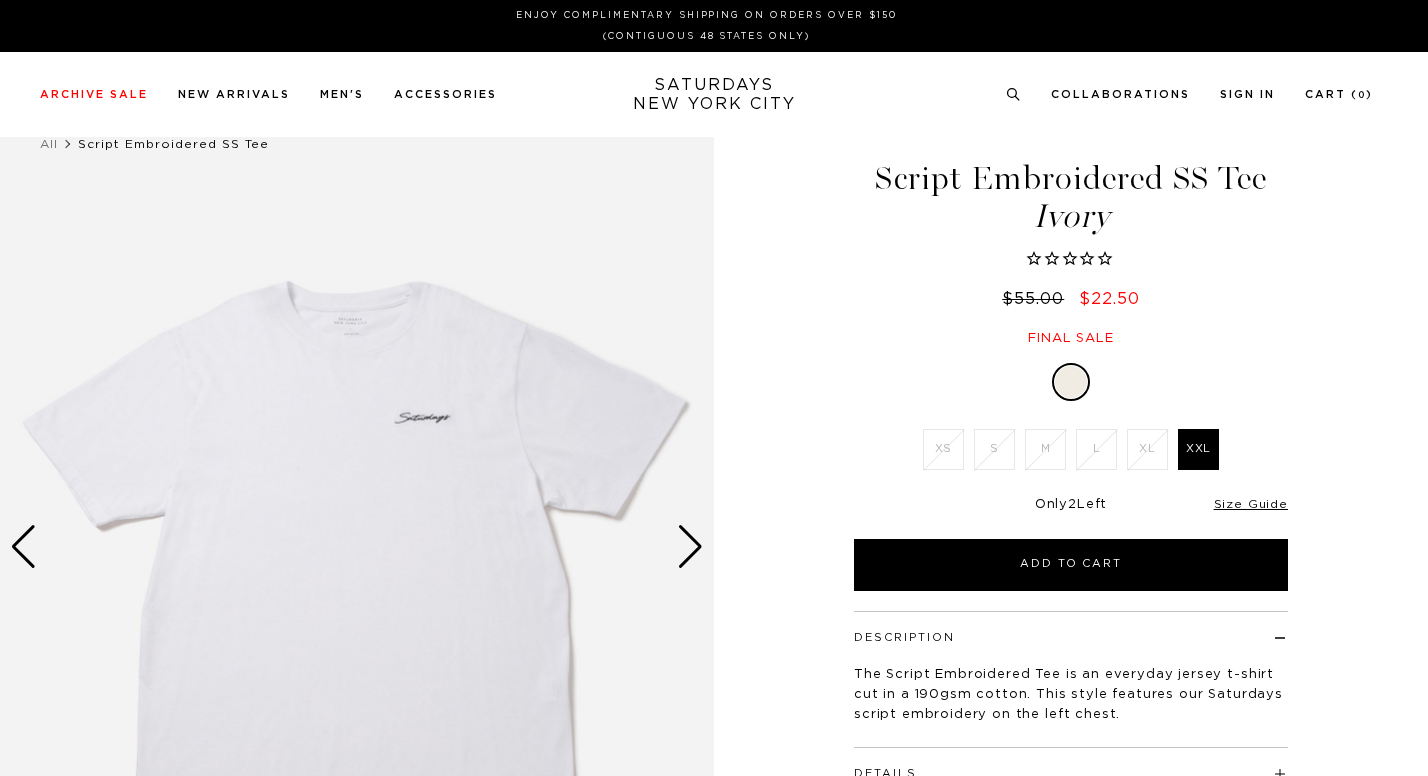 scroll, scrollTop: 0, scrollLeft: 0, axis: both 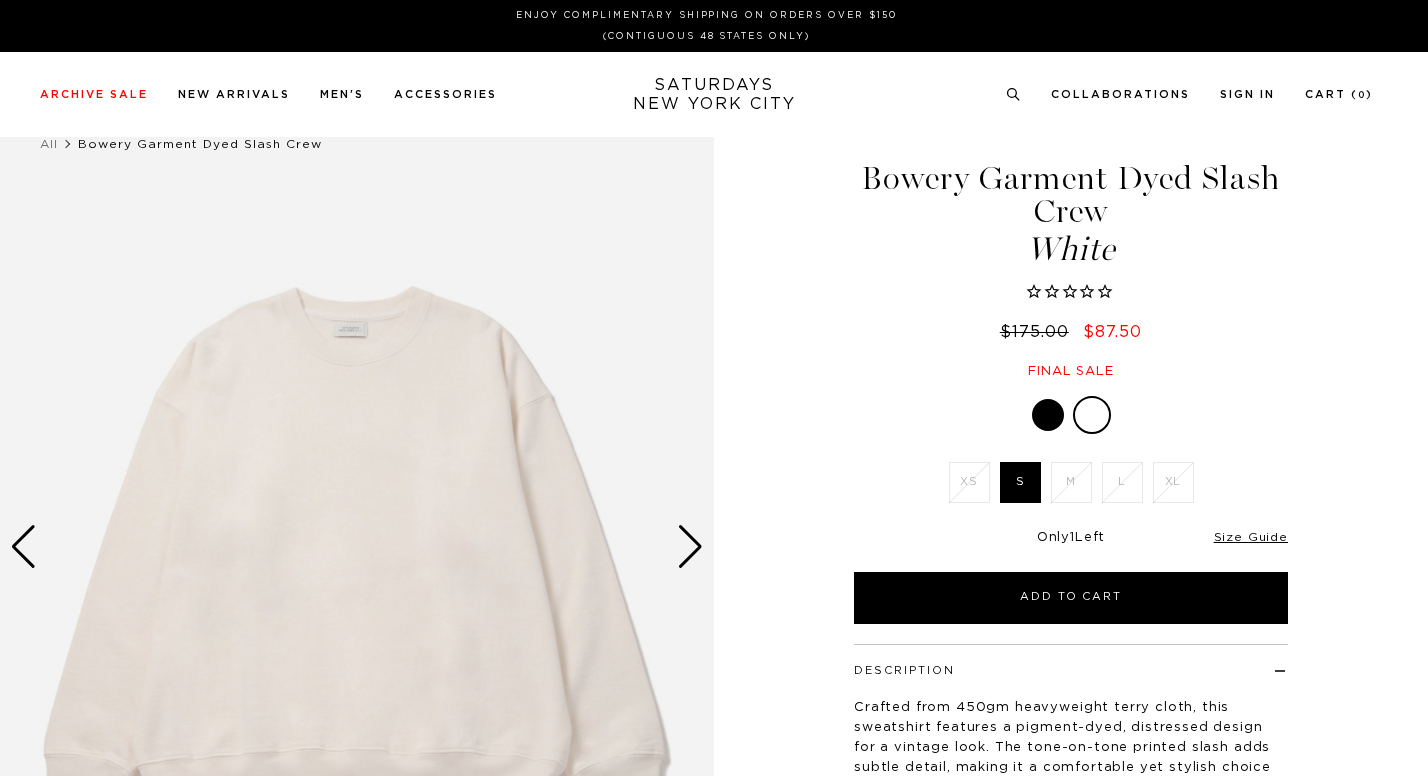 click at bounding box center [357, 547] 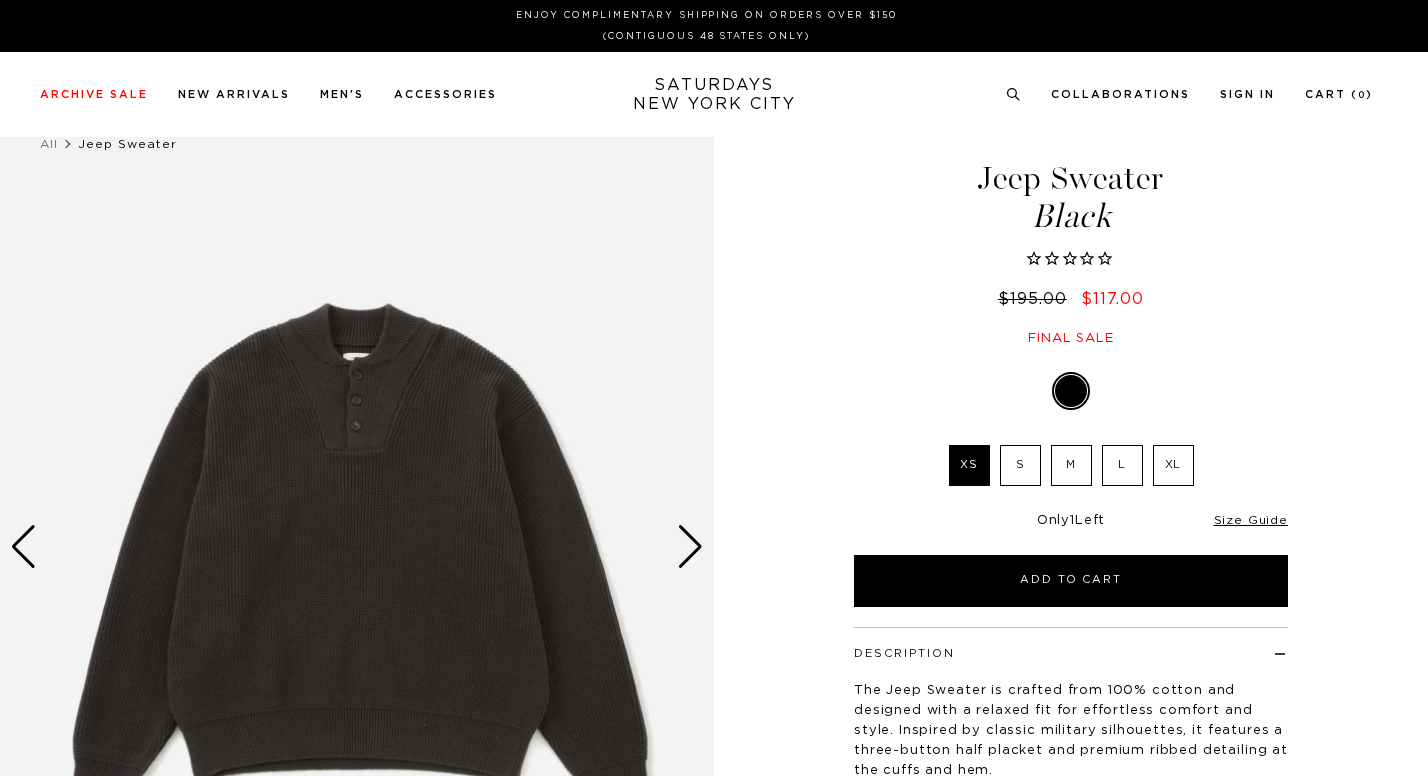 scroll, scrollTop: 0, scrollLeft: 0, axis: both 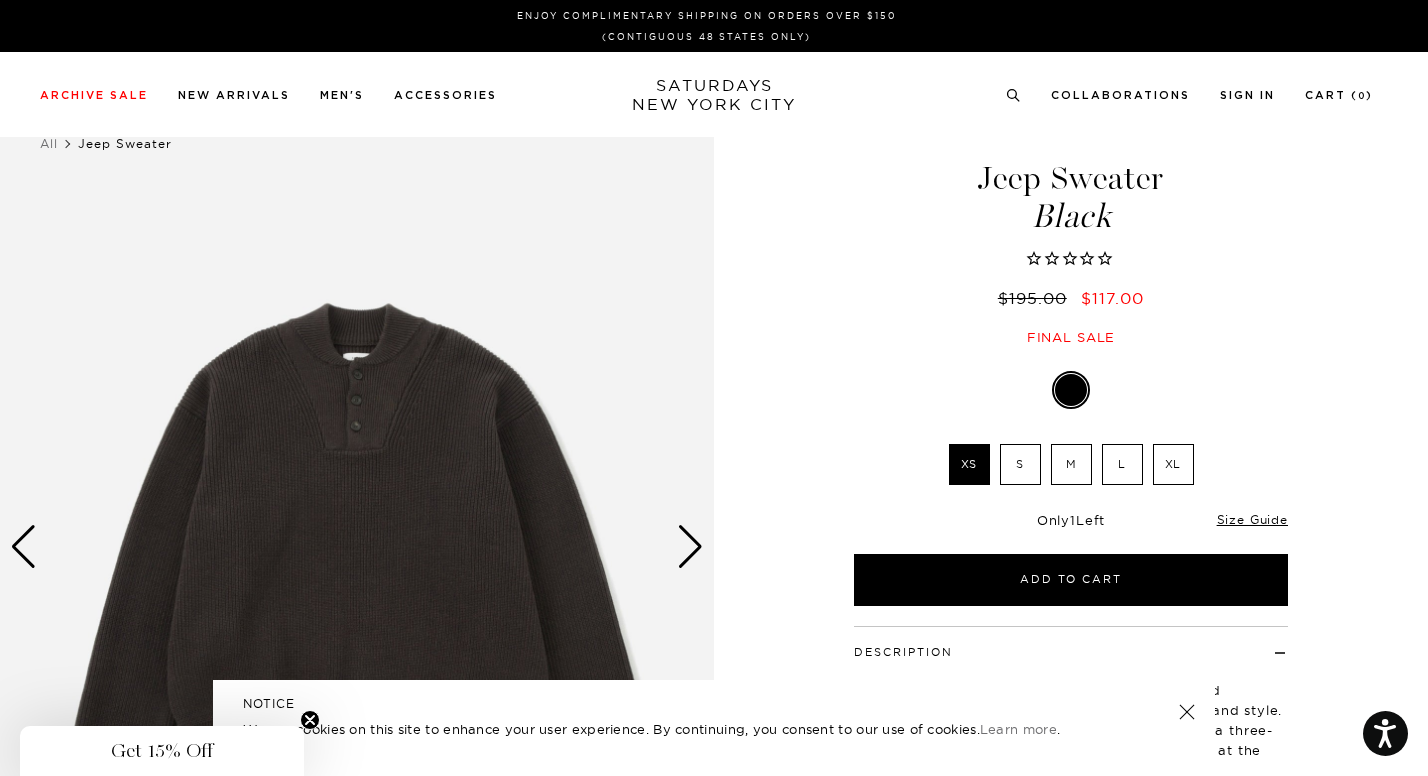 click at bounding box center (690, 547) 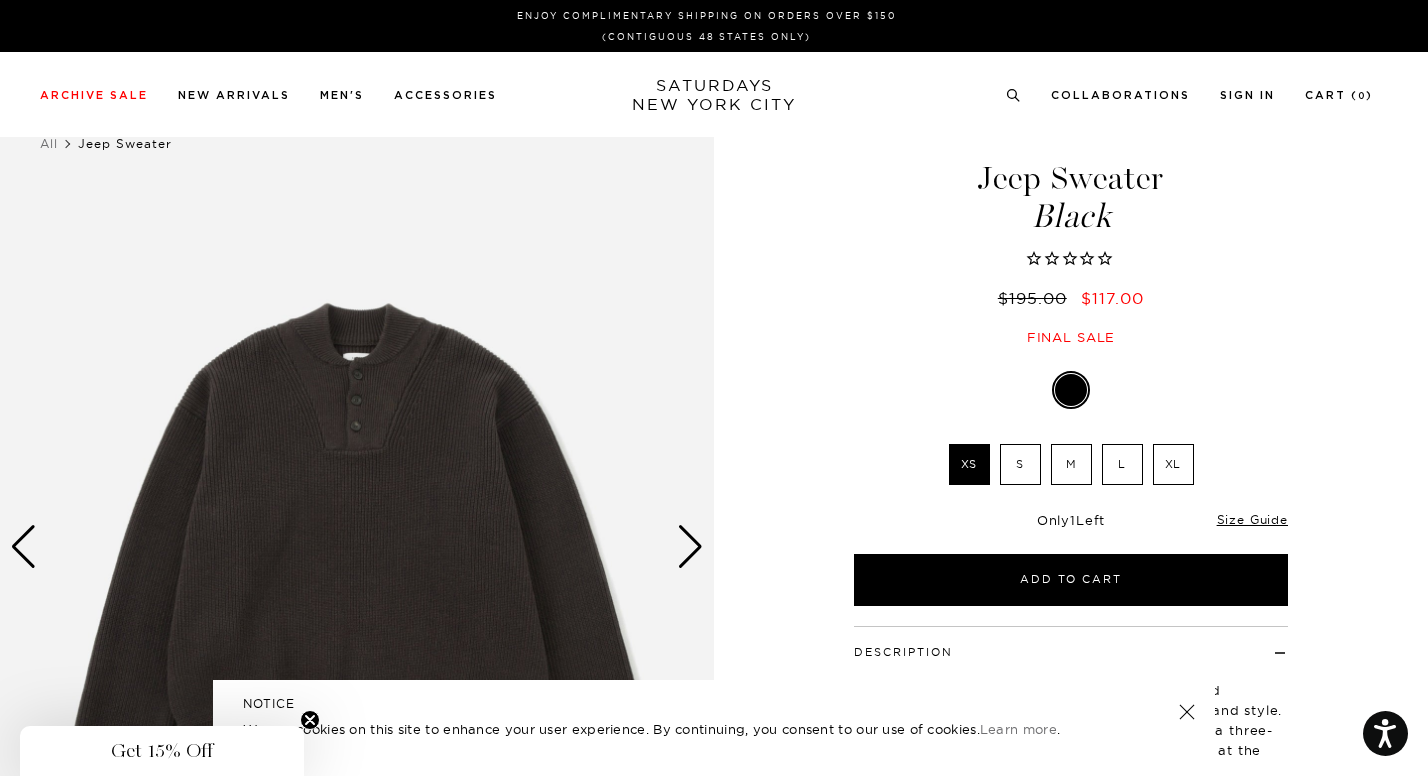 click at bounding box center [690, 547] 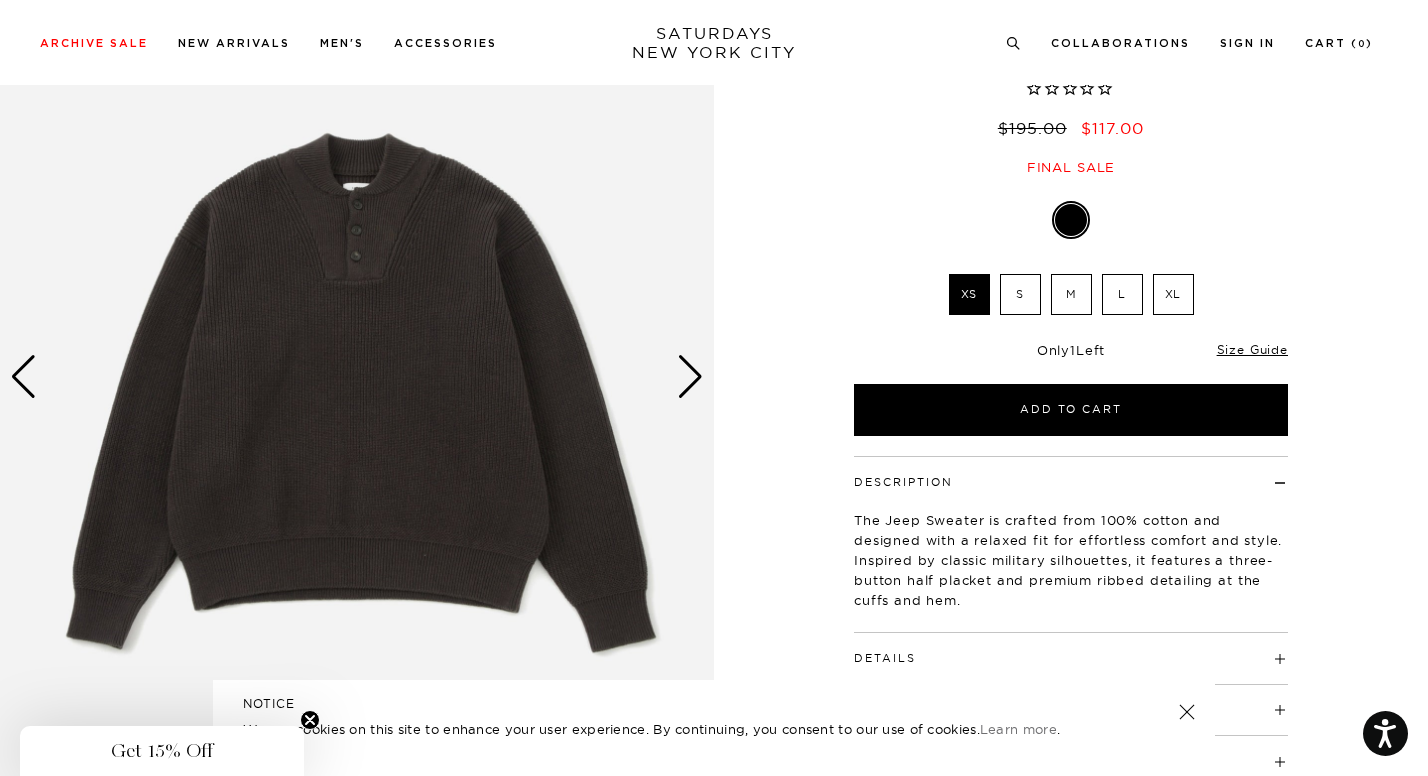 scroll, scrollTop: 214, scrollLeft: 0, axis: vertical 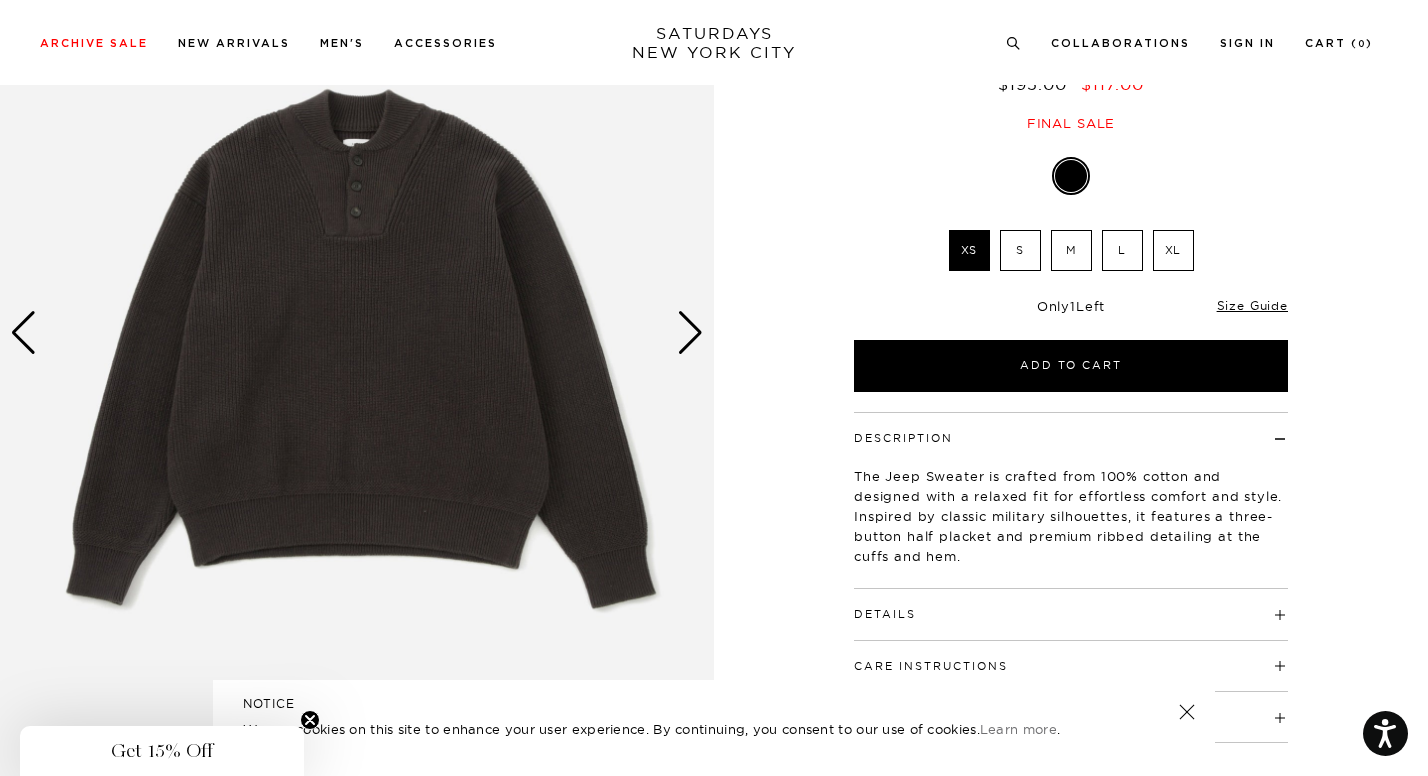 click at bounding box center [-1071, 333] 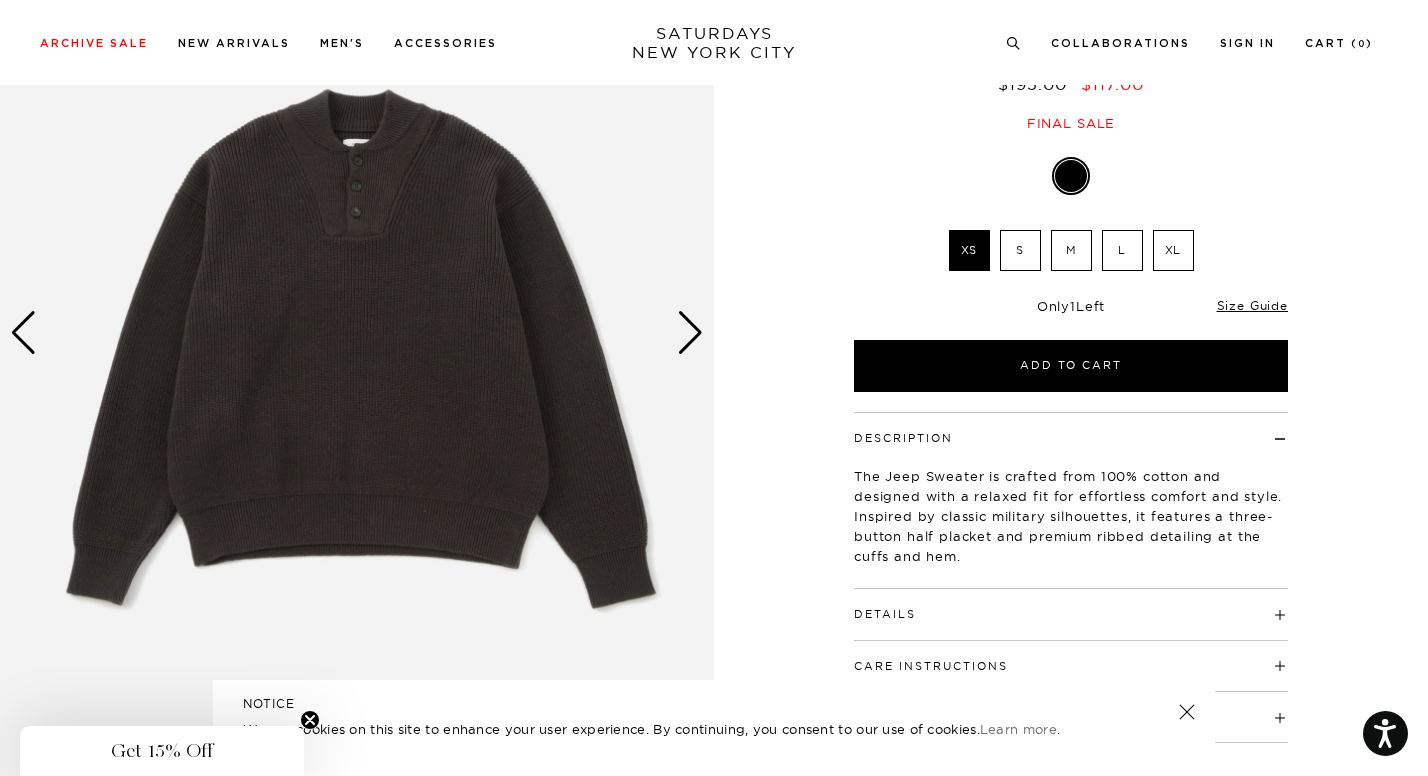click at bounding box center [690, 333] 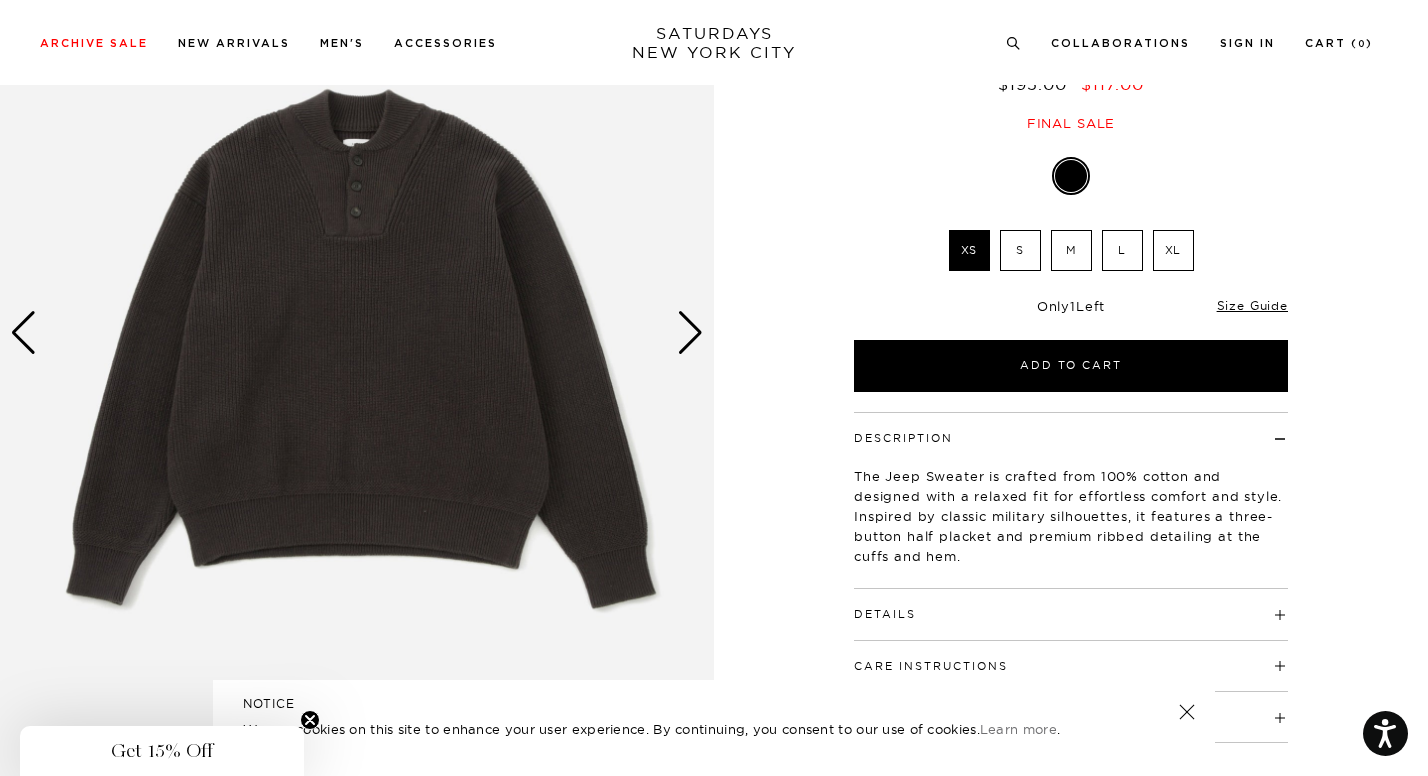 click at bounding box center (690, 333) 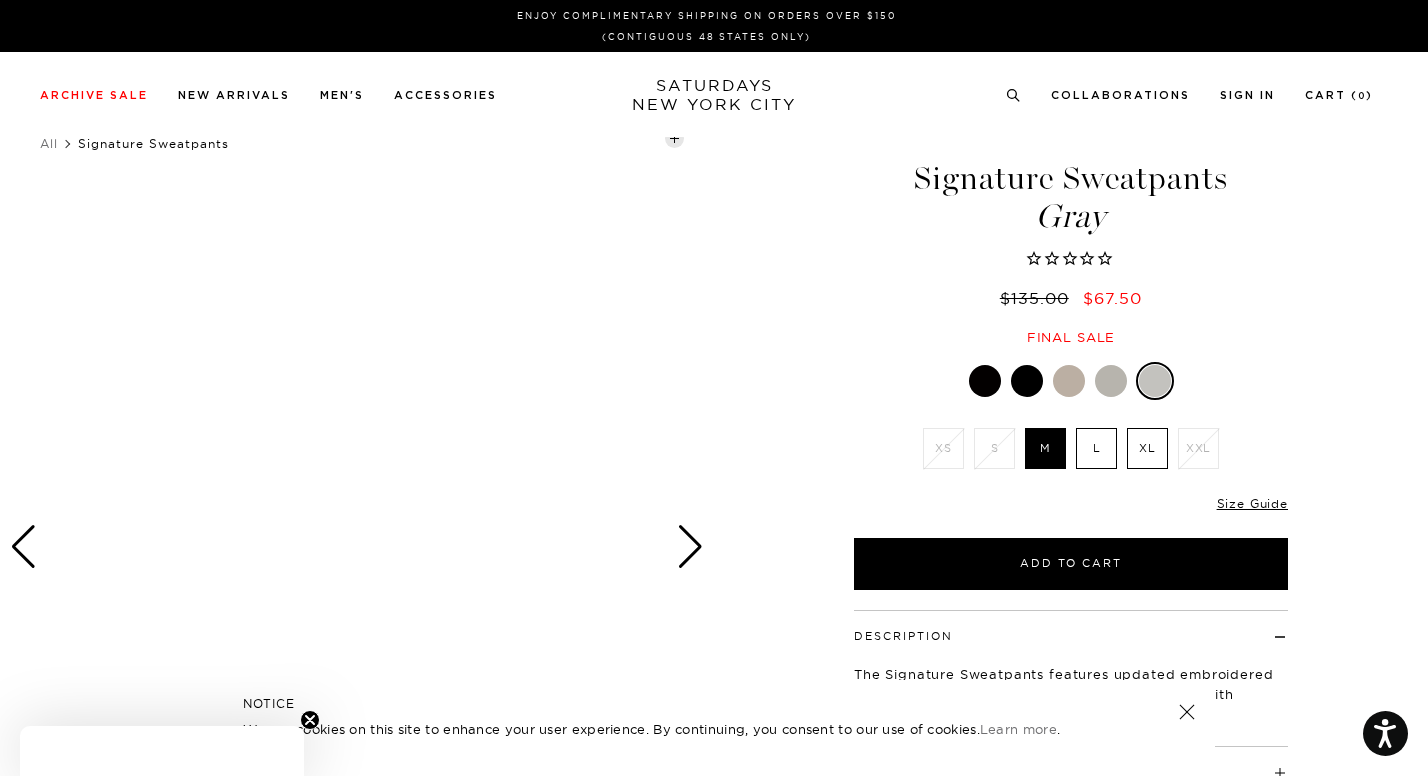 scroll, scrollTop: 0, scrollLeft: 0, axis: both 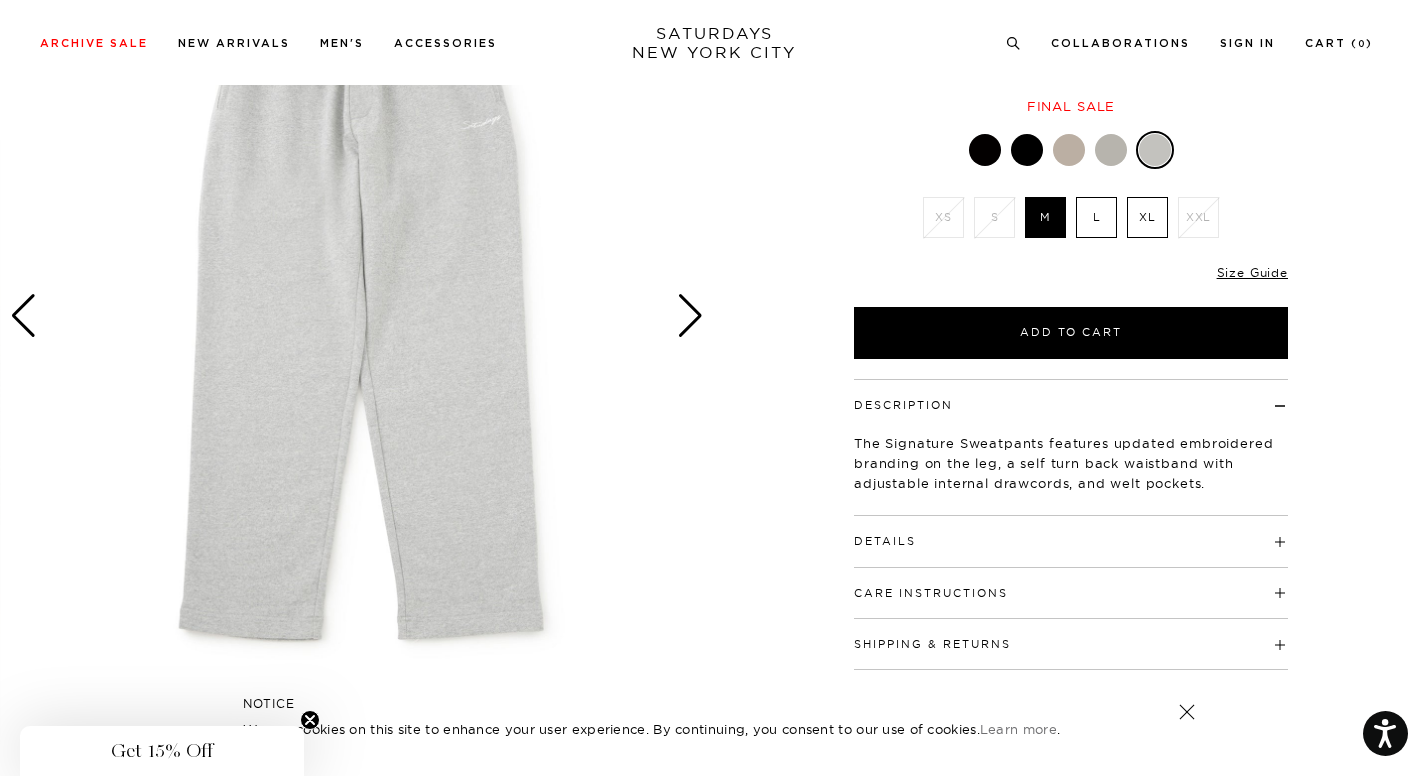 click at bounding box center [690, 316] 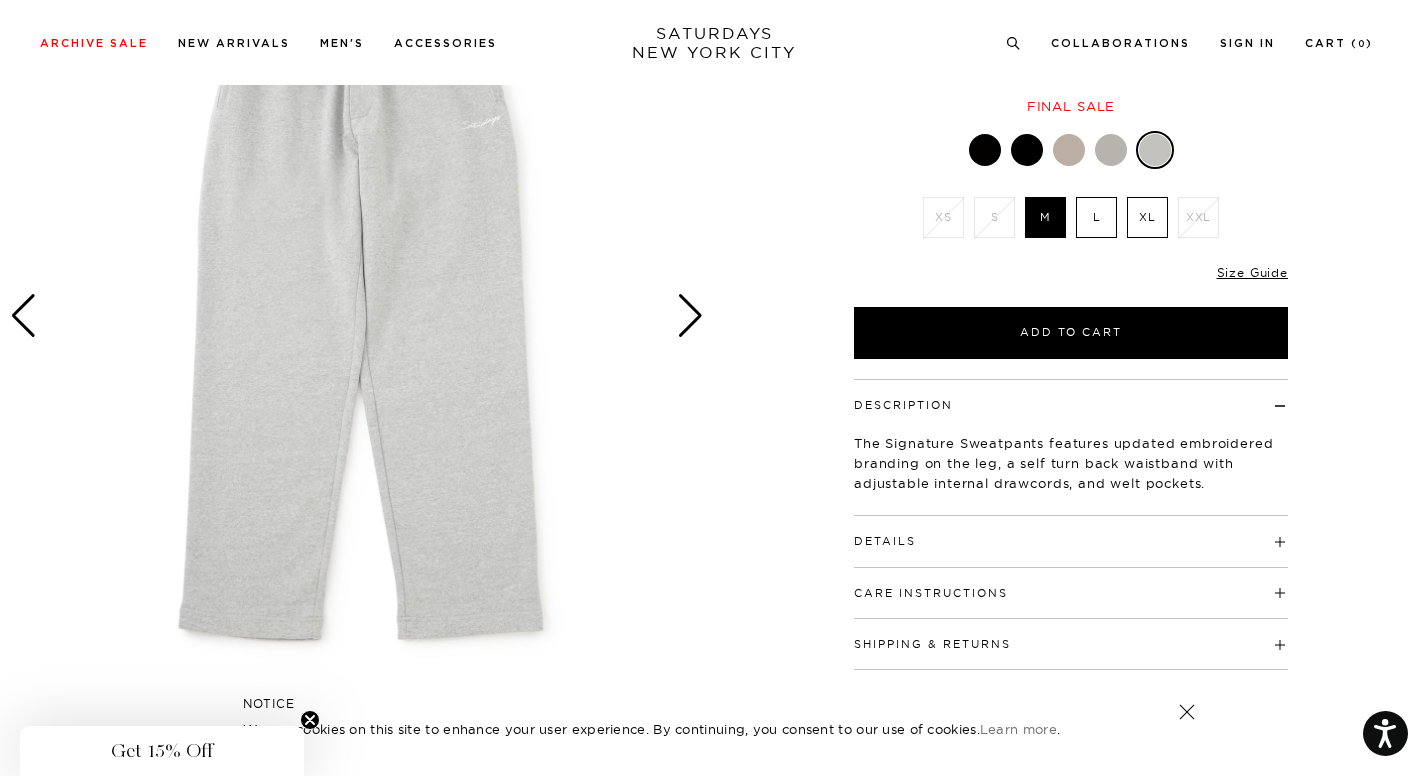 click at bounding box center [690, 316] 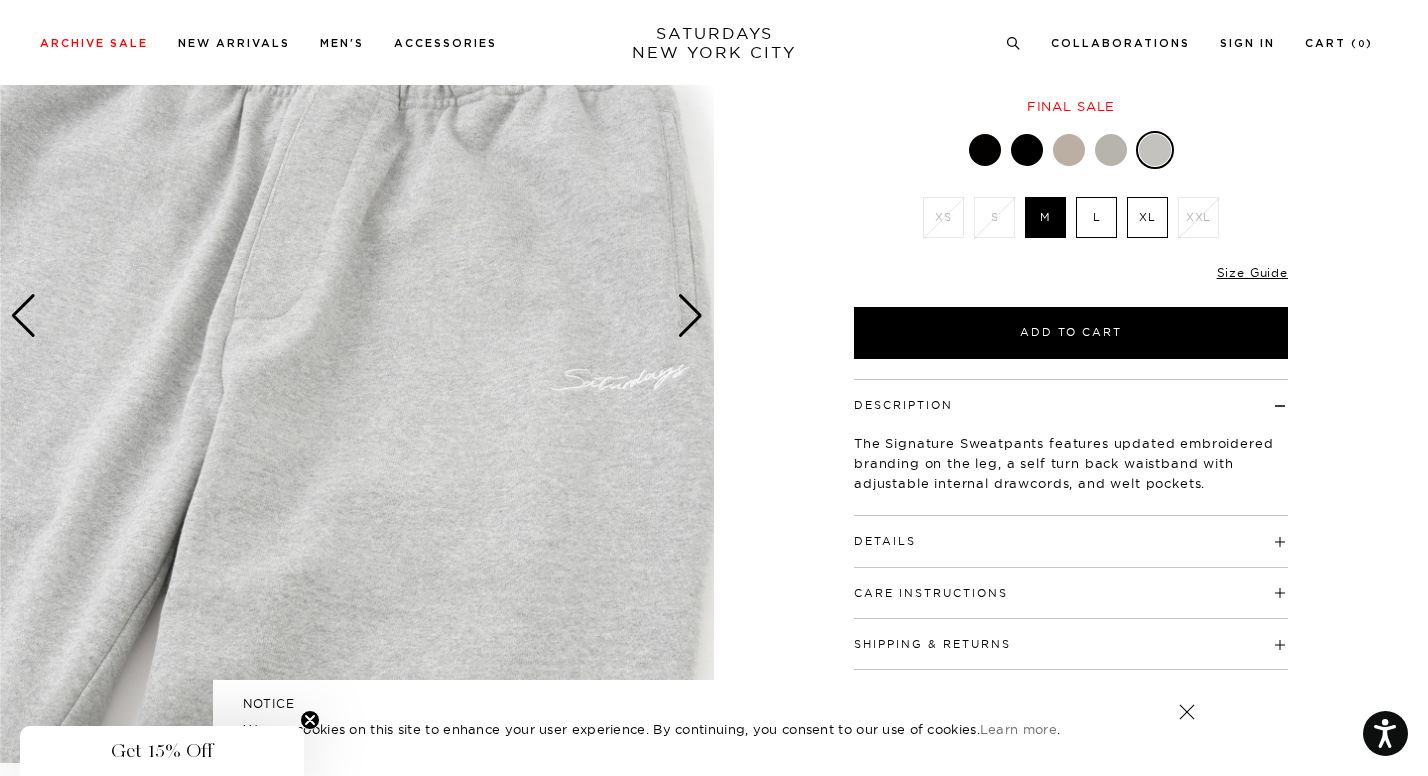 click at bounding box center [690, 316] 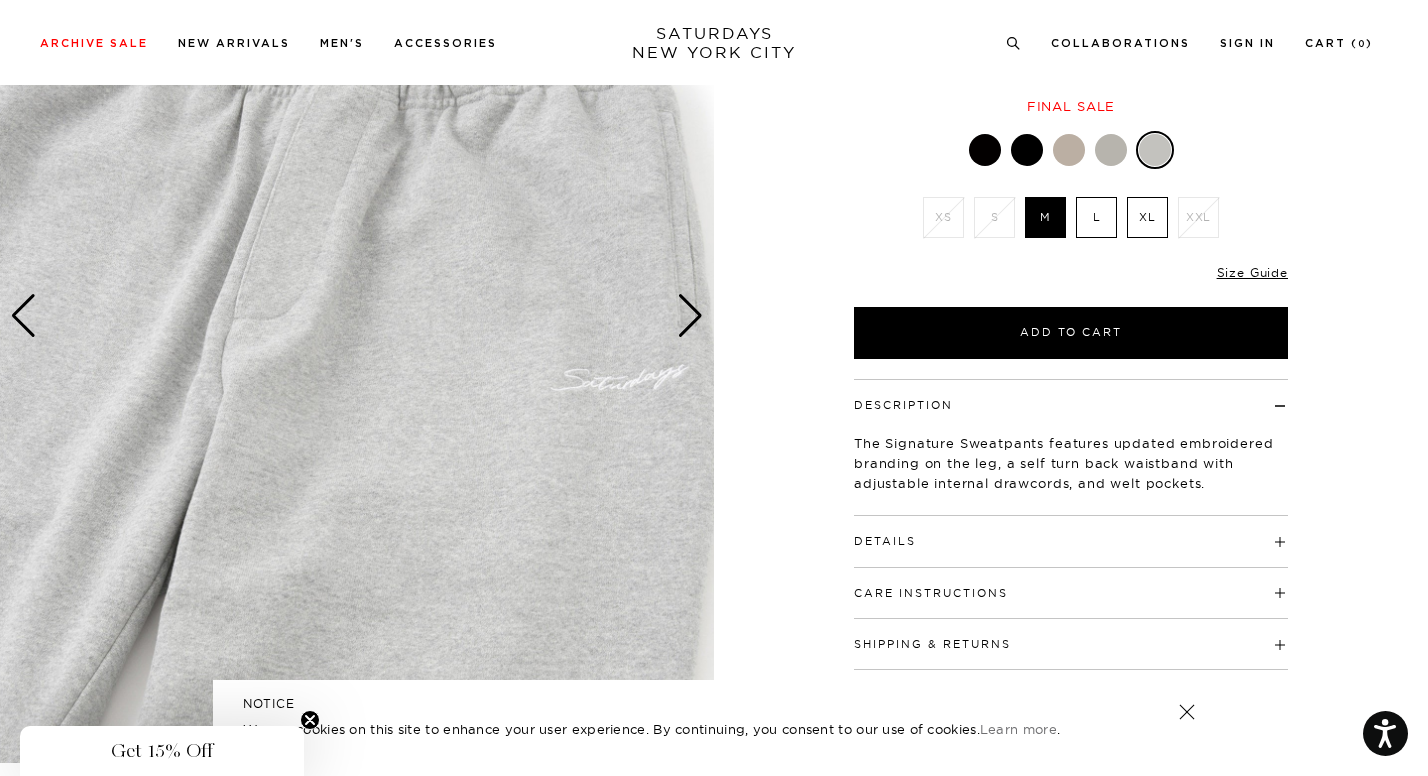 click at bounding box center (690, 316) 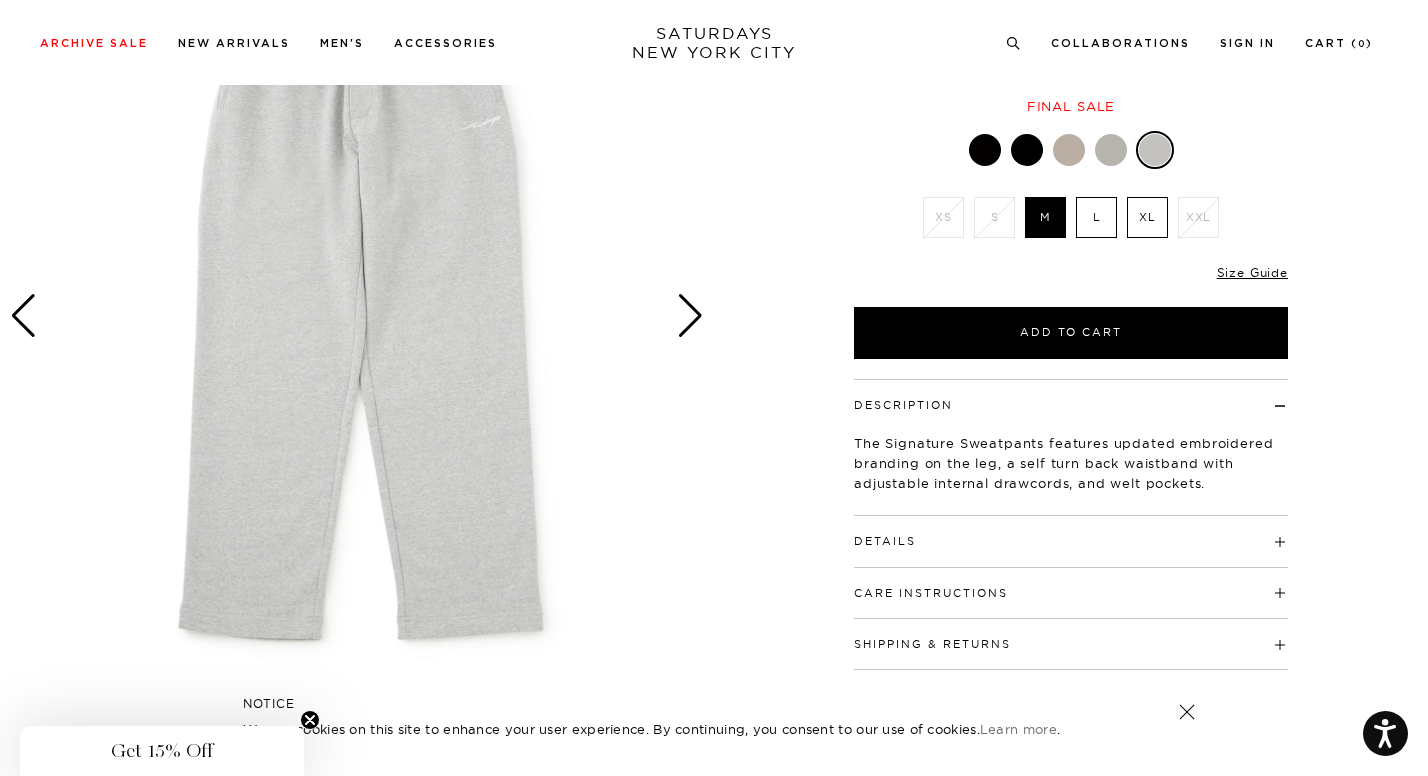 click at bounding box center [690, 316] 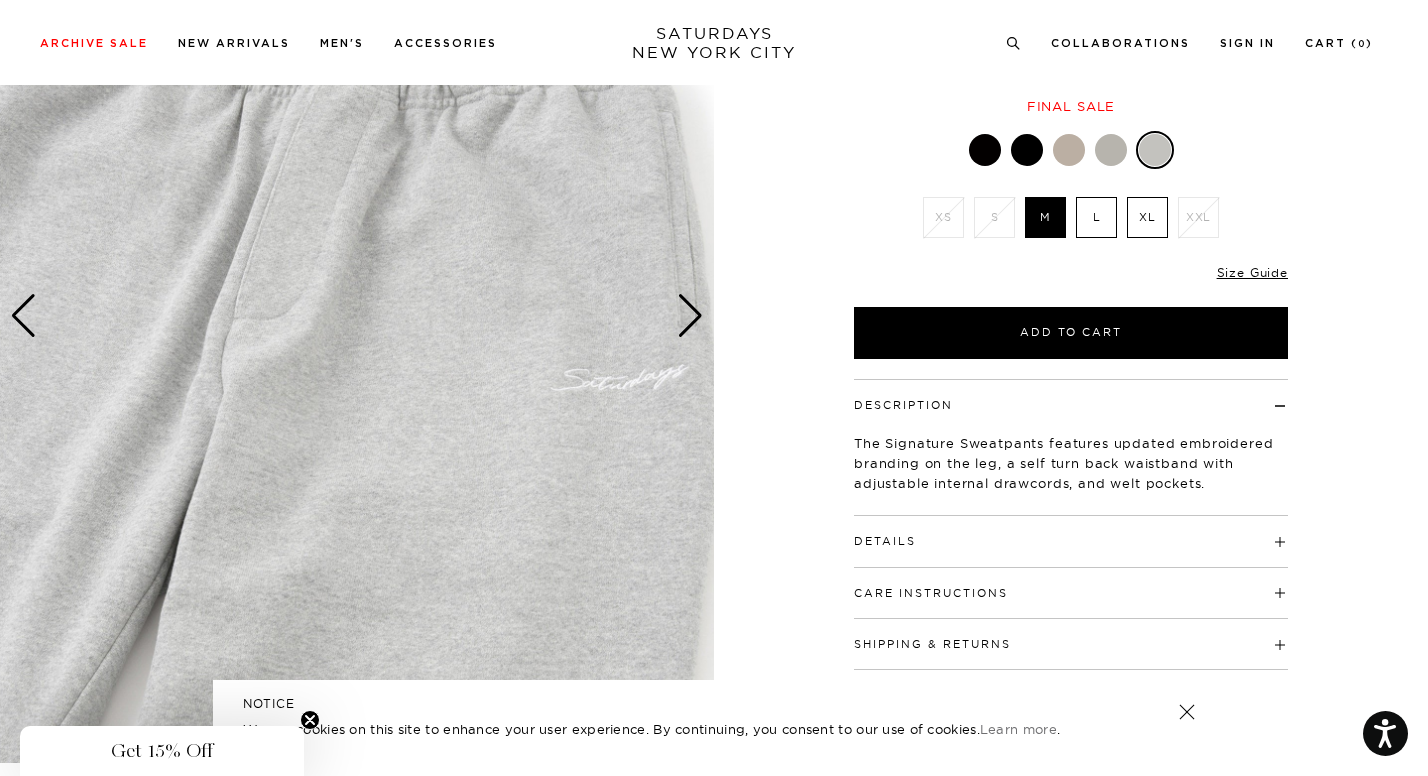 click at bounding box center (690, 316) 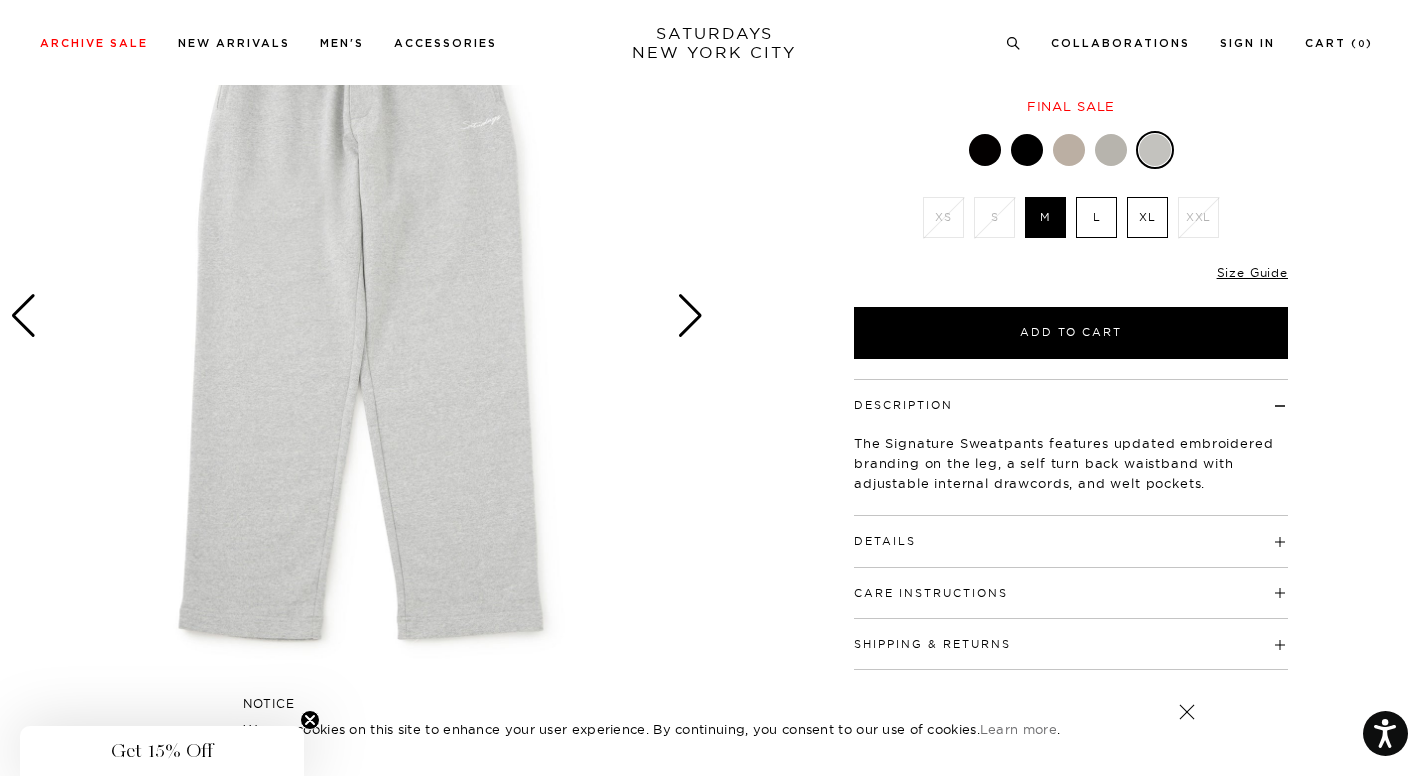 click at bounding box center [690, 316] 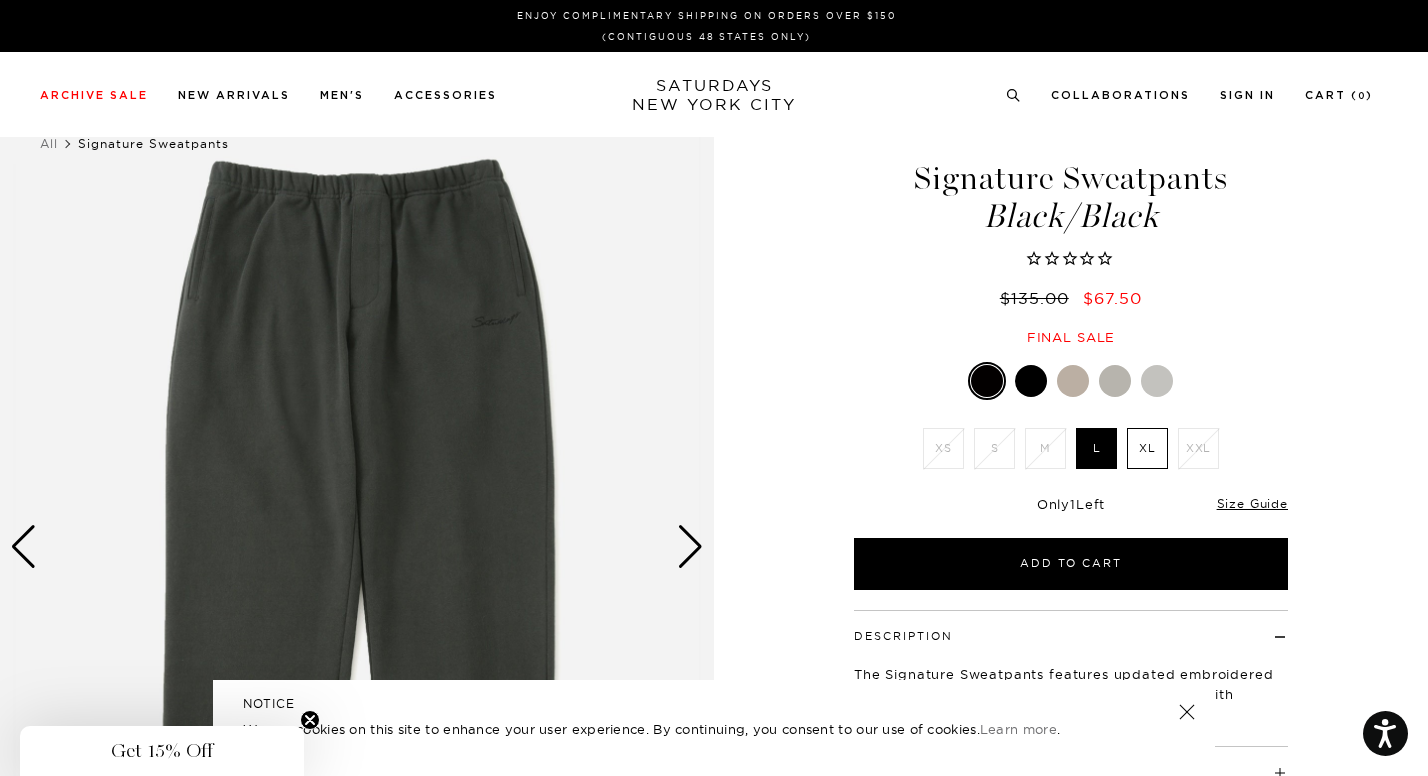 scroll, scrollTop: 0, scrollLeft: 0, axis: both 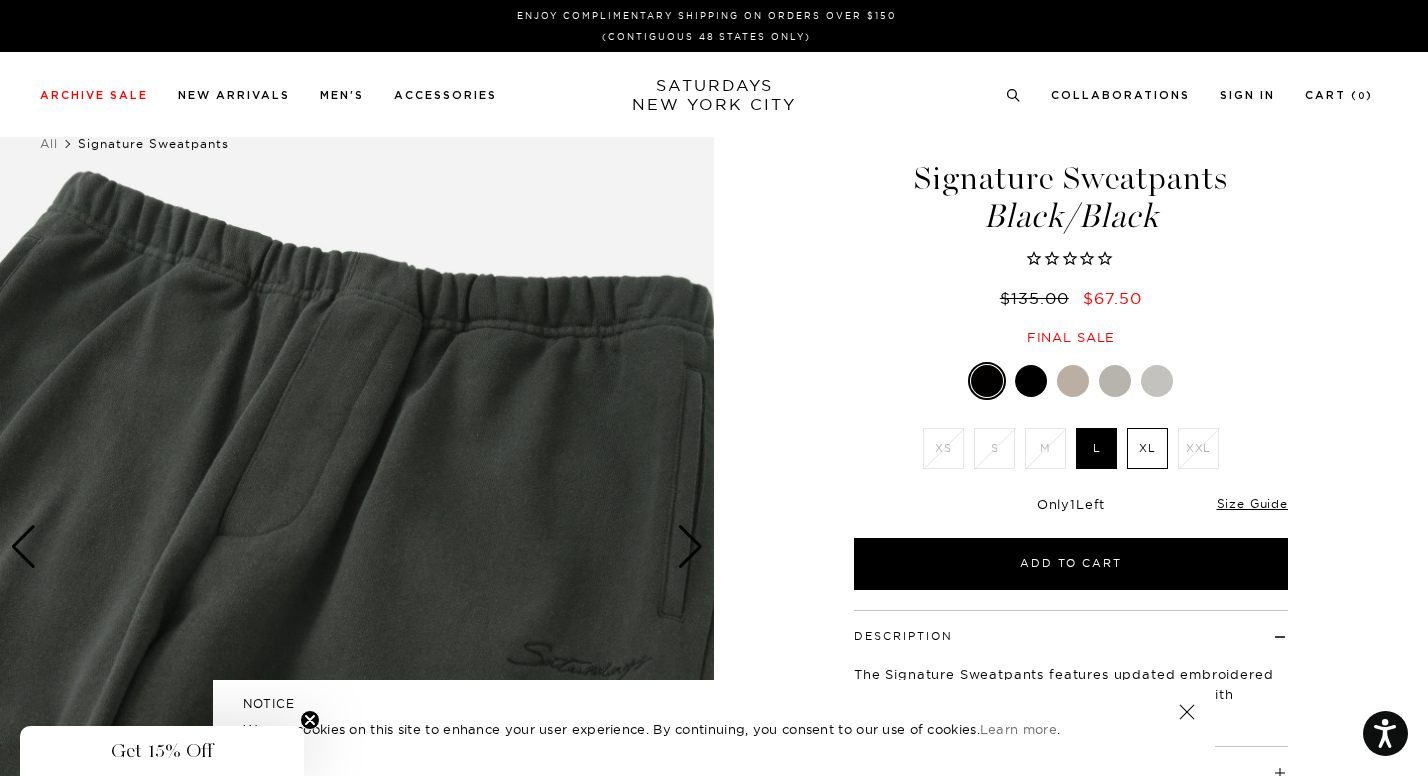 click at bounding box center (690, 547) 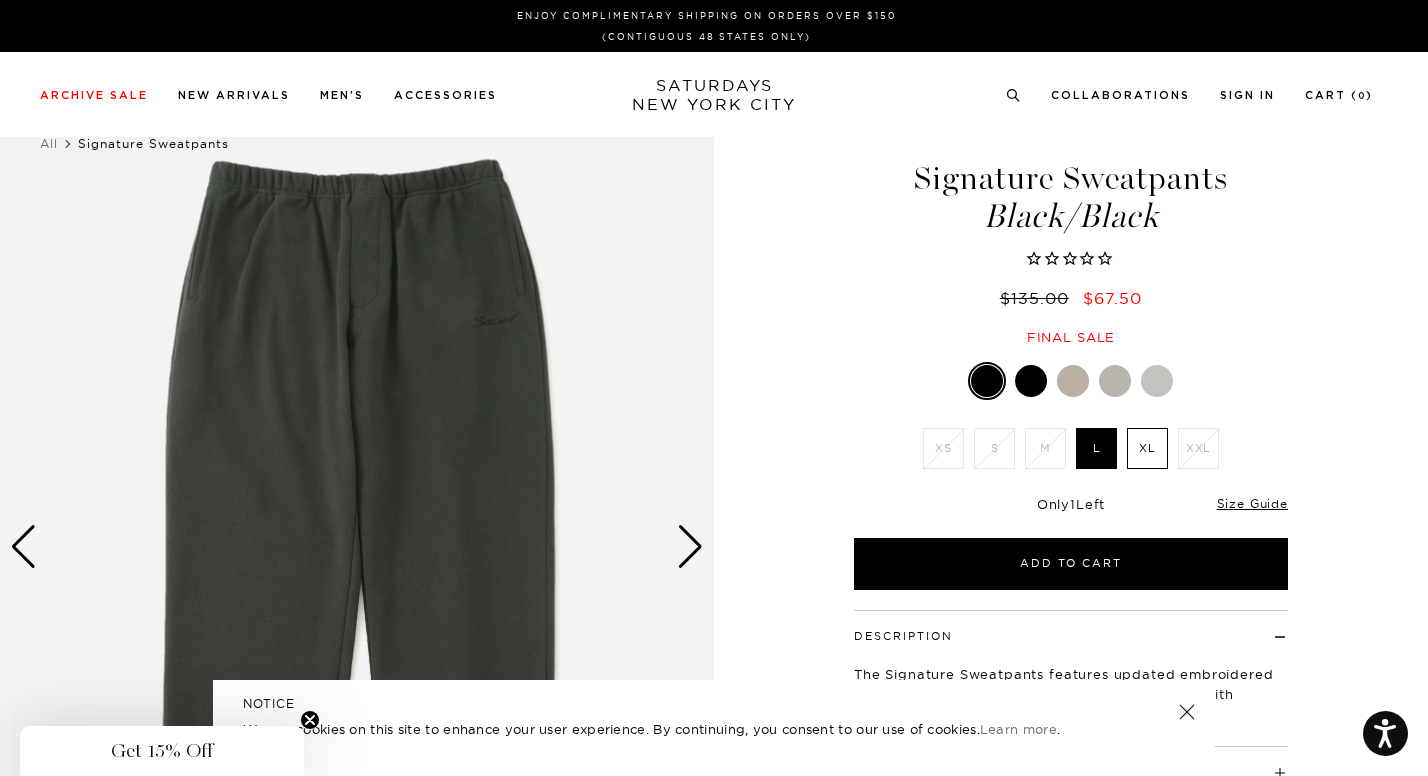 click at bounding box center (690, 547) 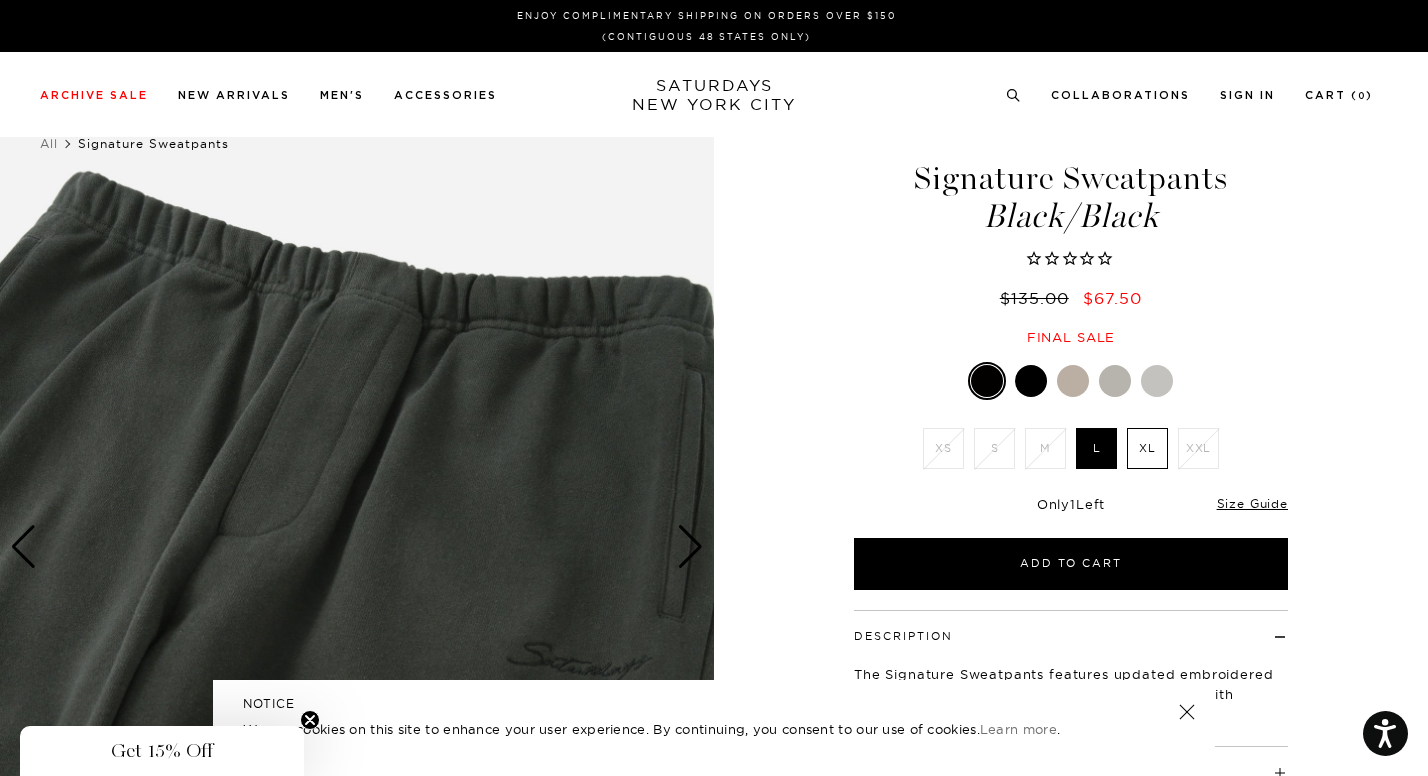 click at bounding box center [690, 547] 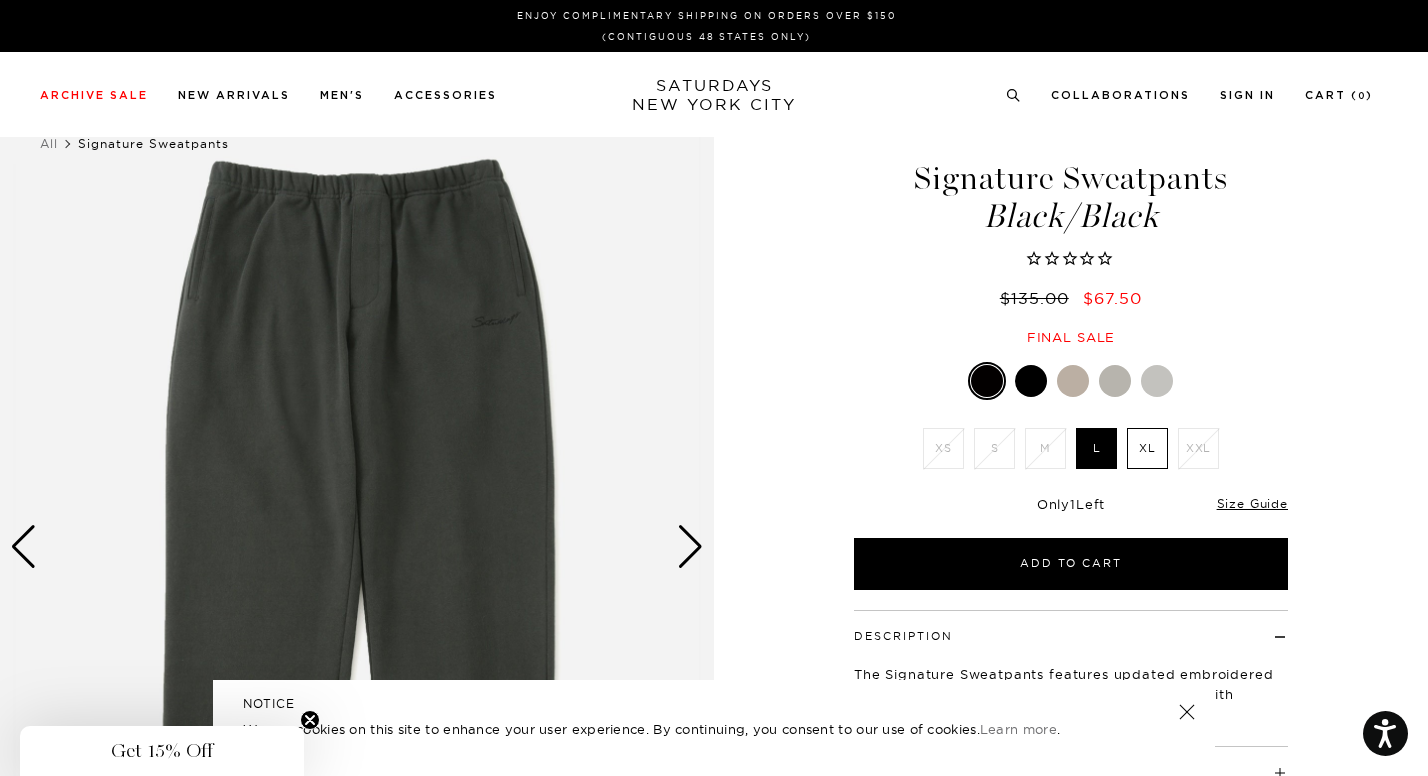 click at bounding box center (690, 547) 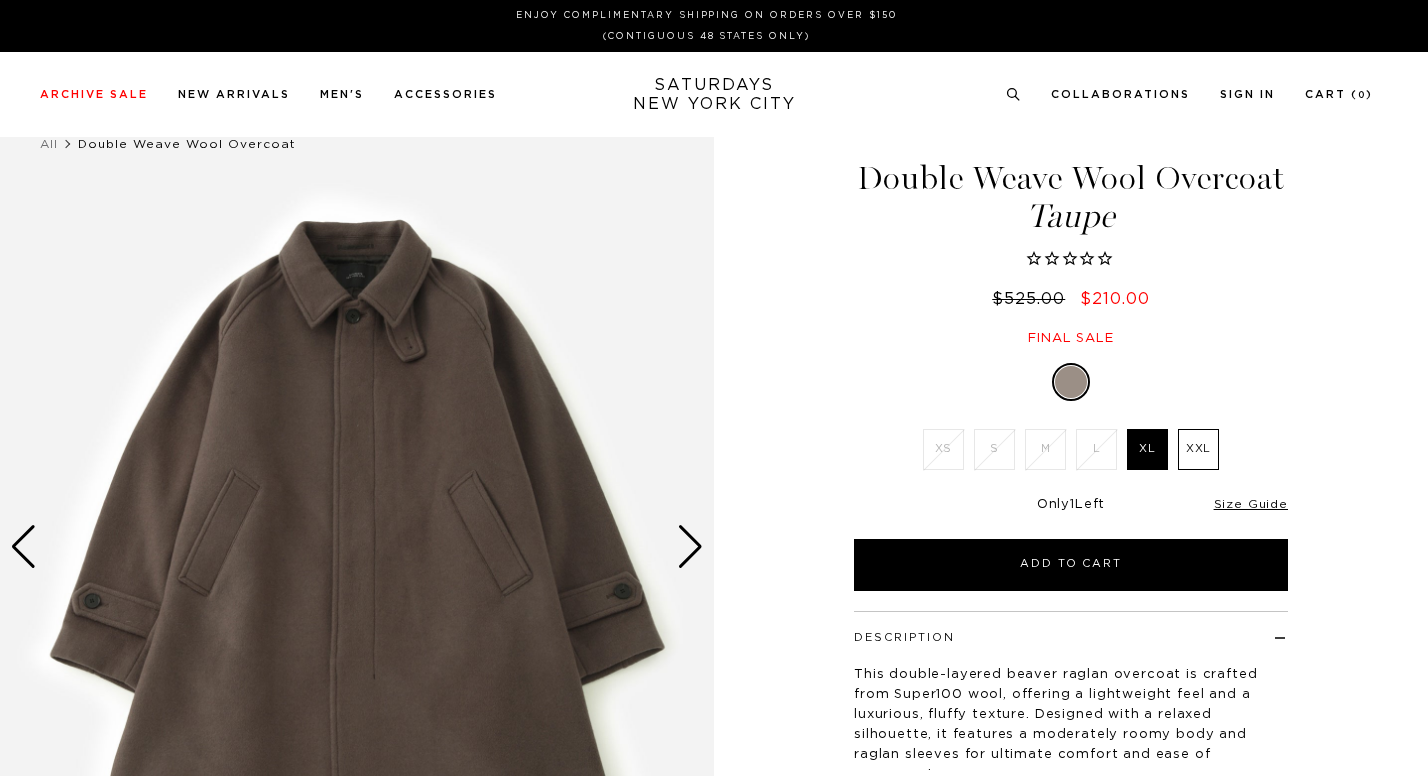 scroll, scrollTop: 0, scrollLeft: 0, axis: both 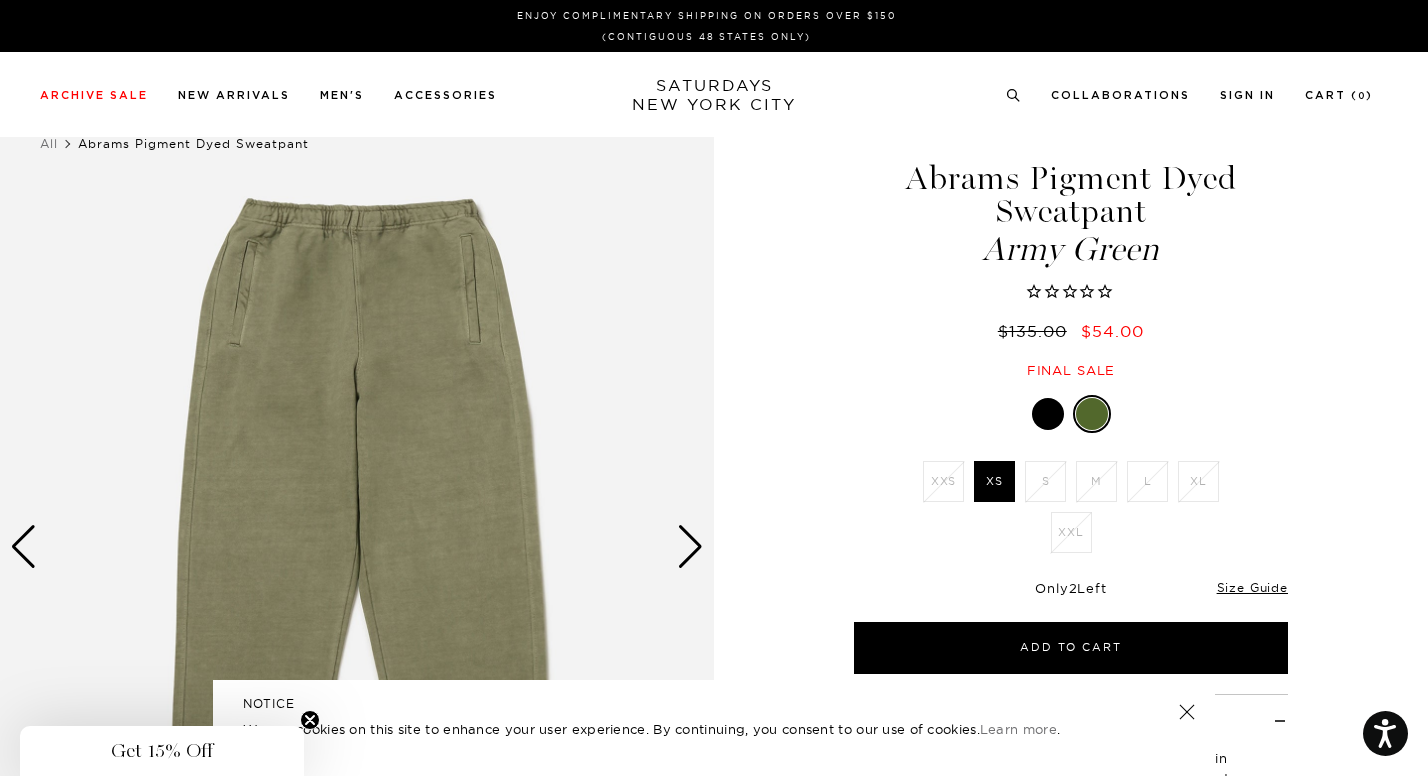 click at bounding box center [1048, 414] 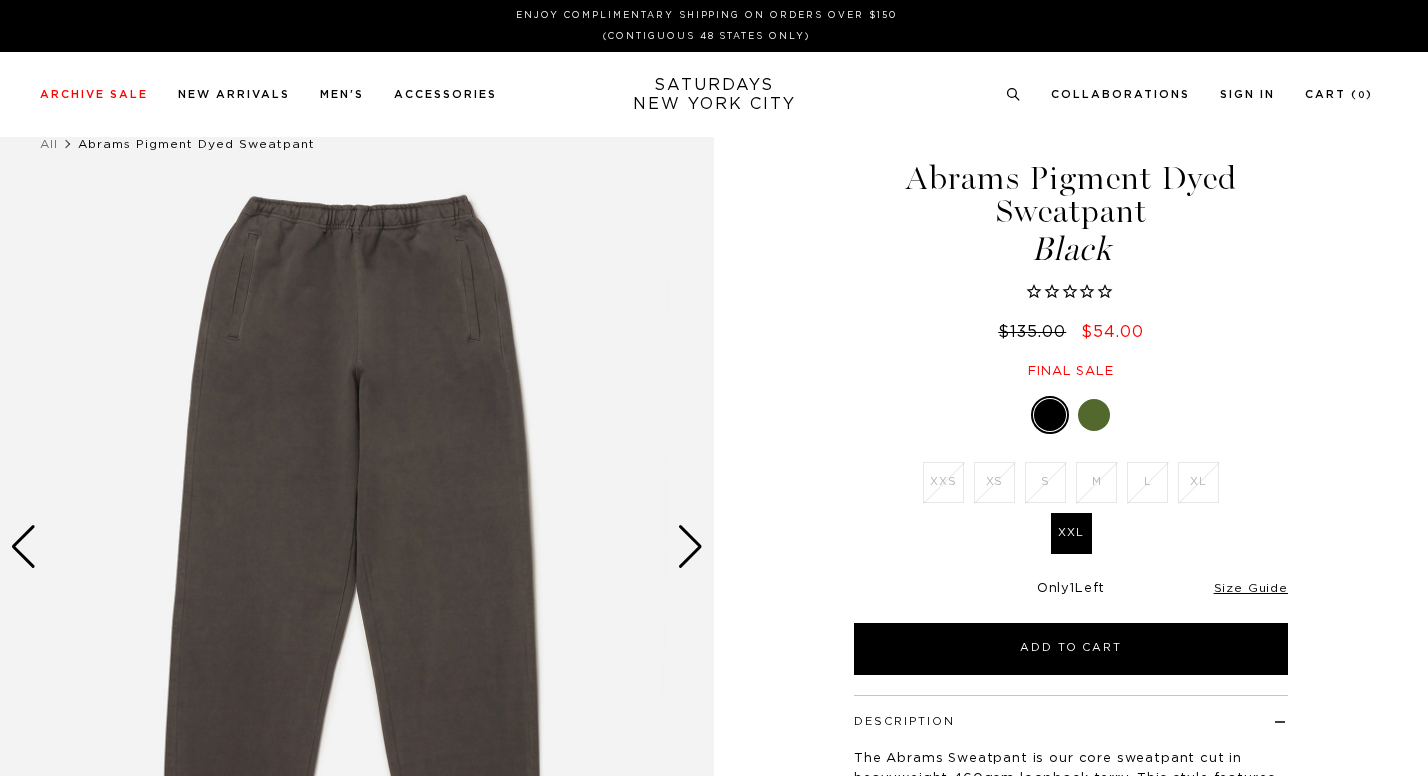 scroll, scrollTop: 0, scrollLeft: 0, axis: both 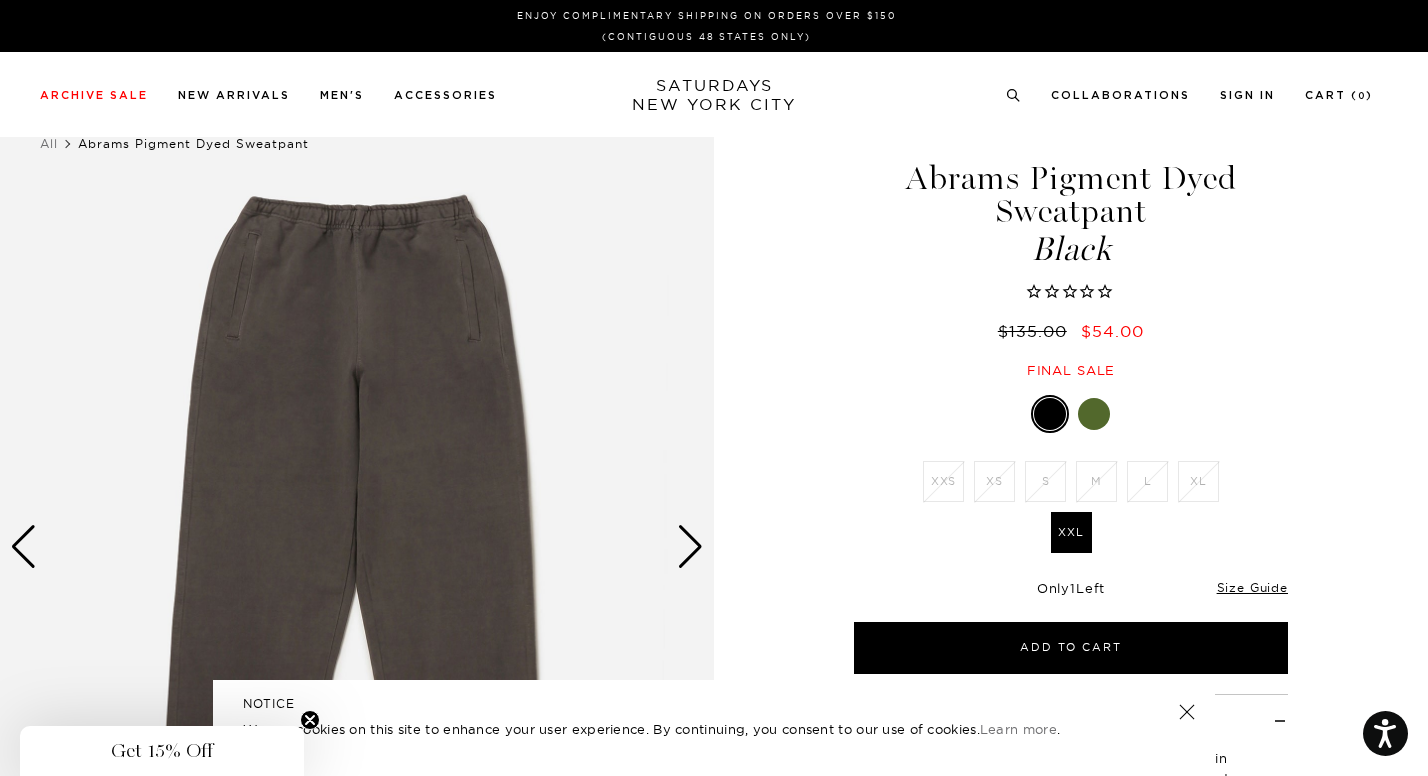 click on "Black
XXS
XS
S
M
L
XL
XXL XXS S" at bounding box center [1071, 534] 